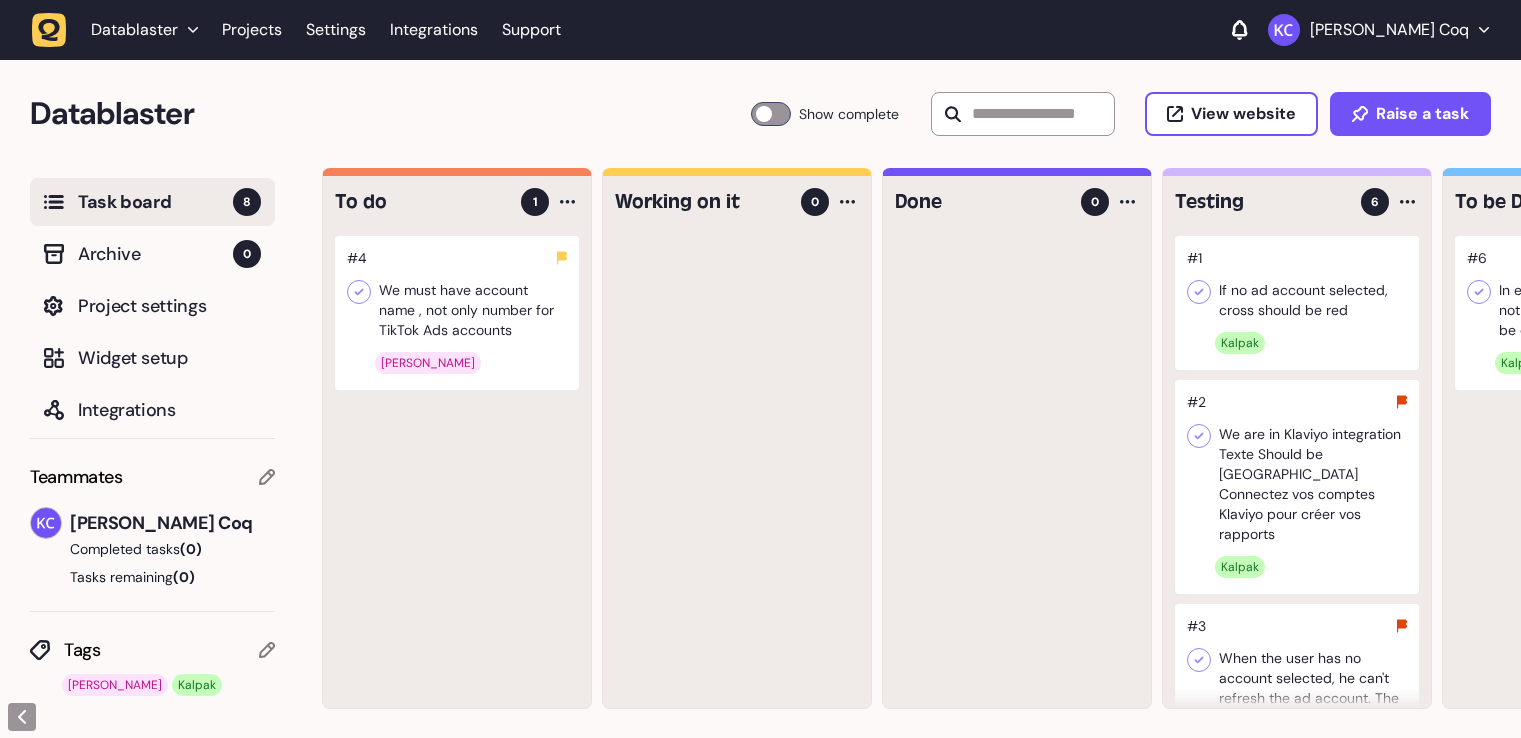 scroll, scrollTop: 0, scrollLeft: 0, axis: both 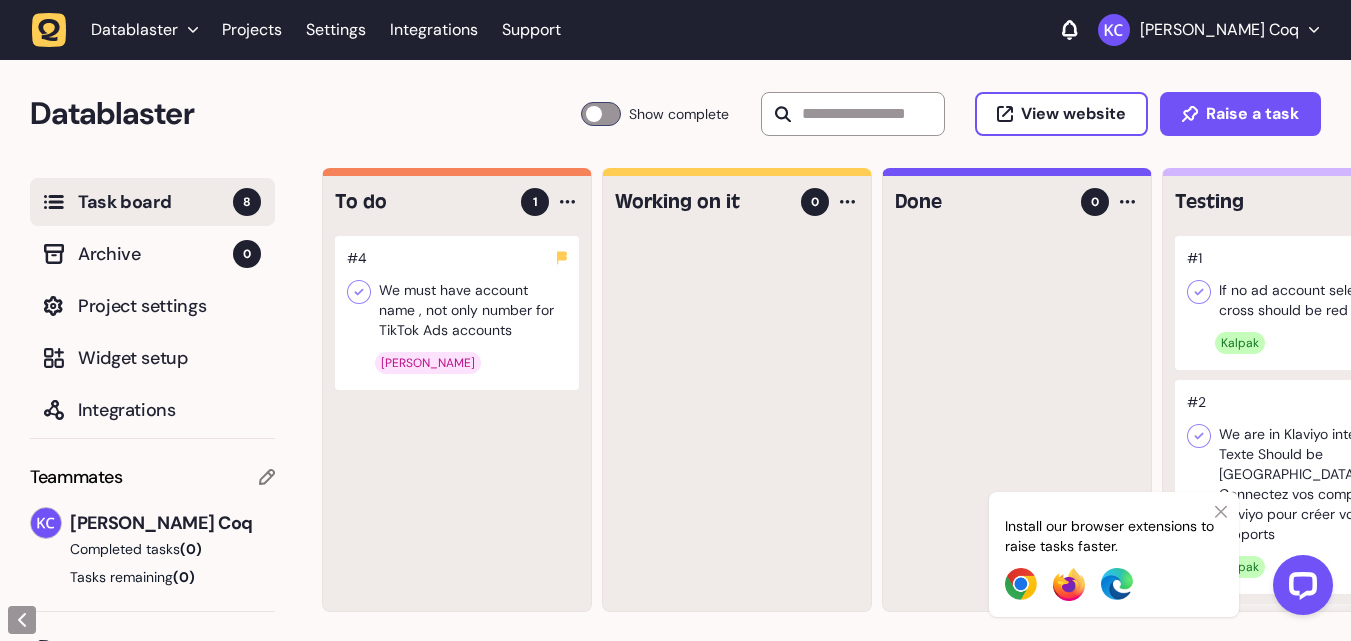 click 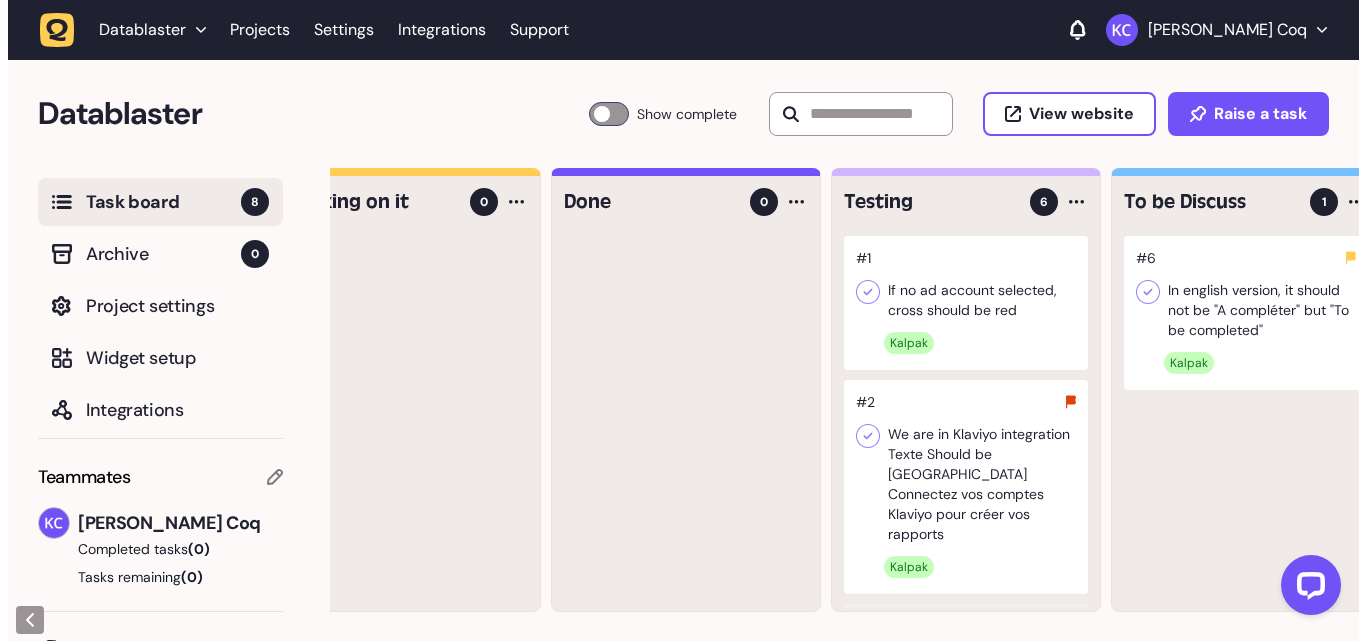 scroll, scrollTop: 0, scrollLeft: 436, axis: horizontal 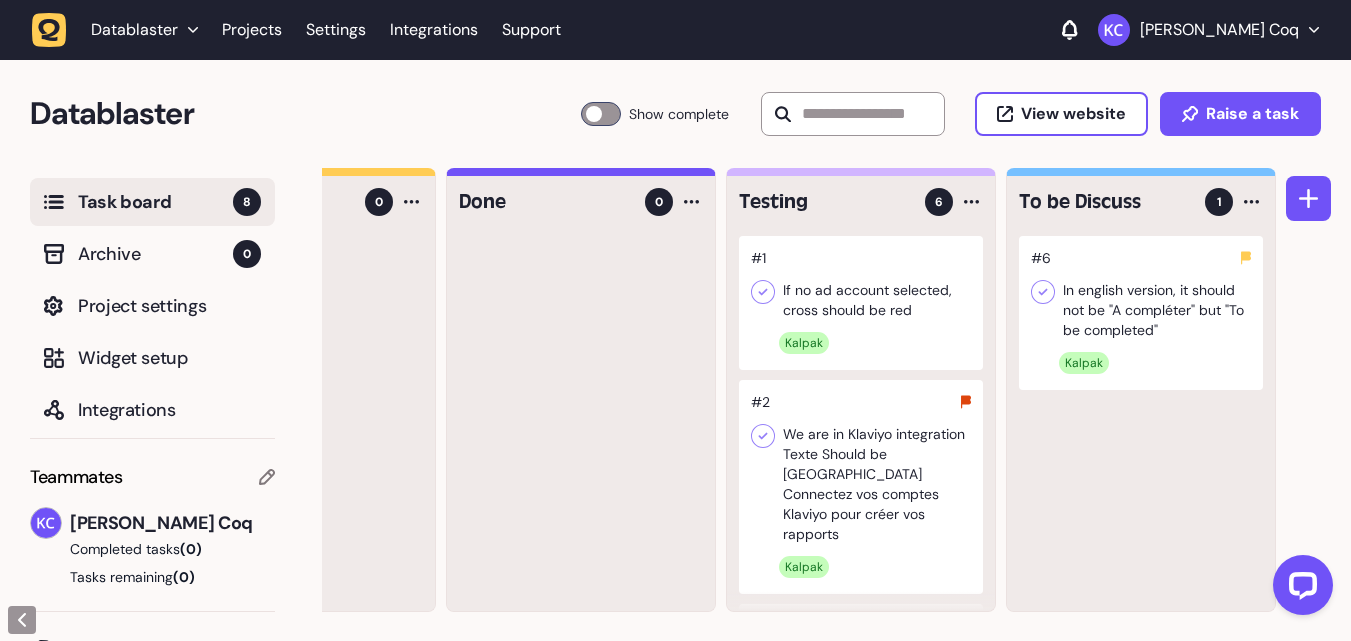 click 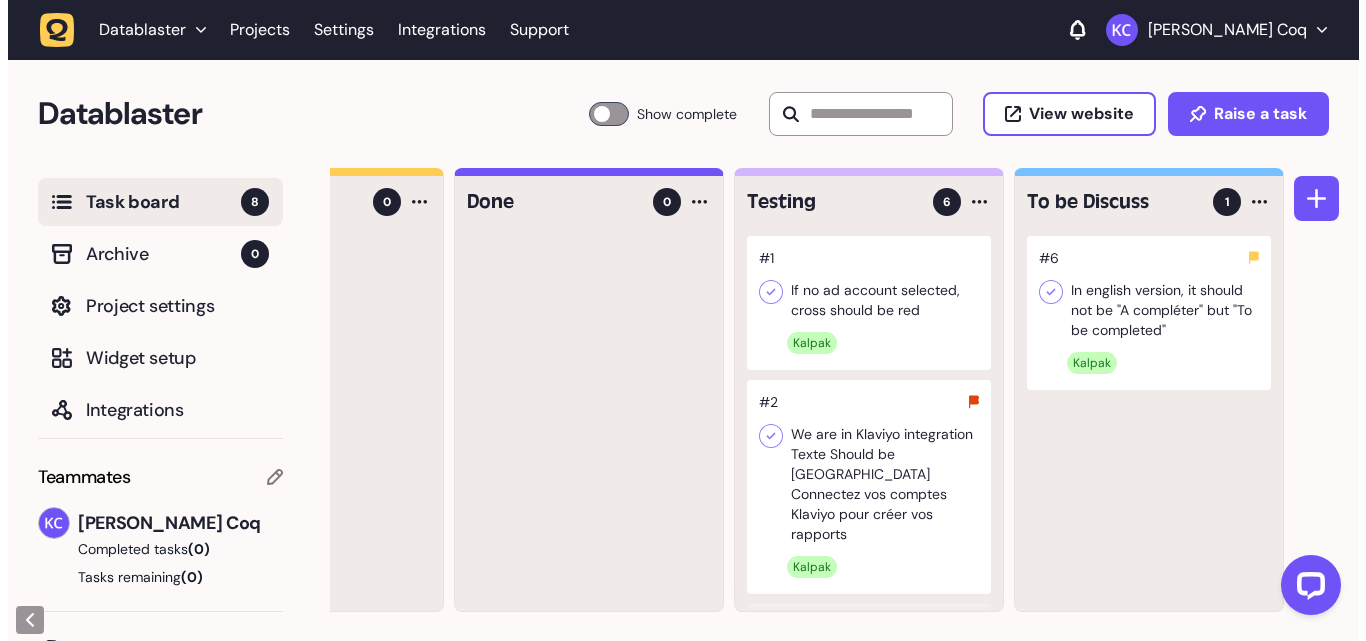 scroll, scrollTop: 0, scrollLeft: 421, axis: horizontal 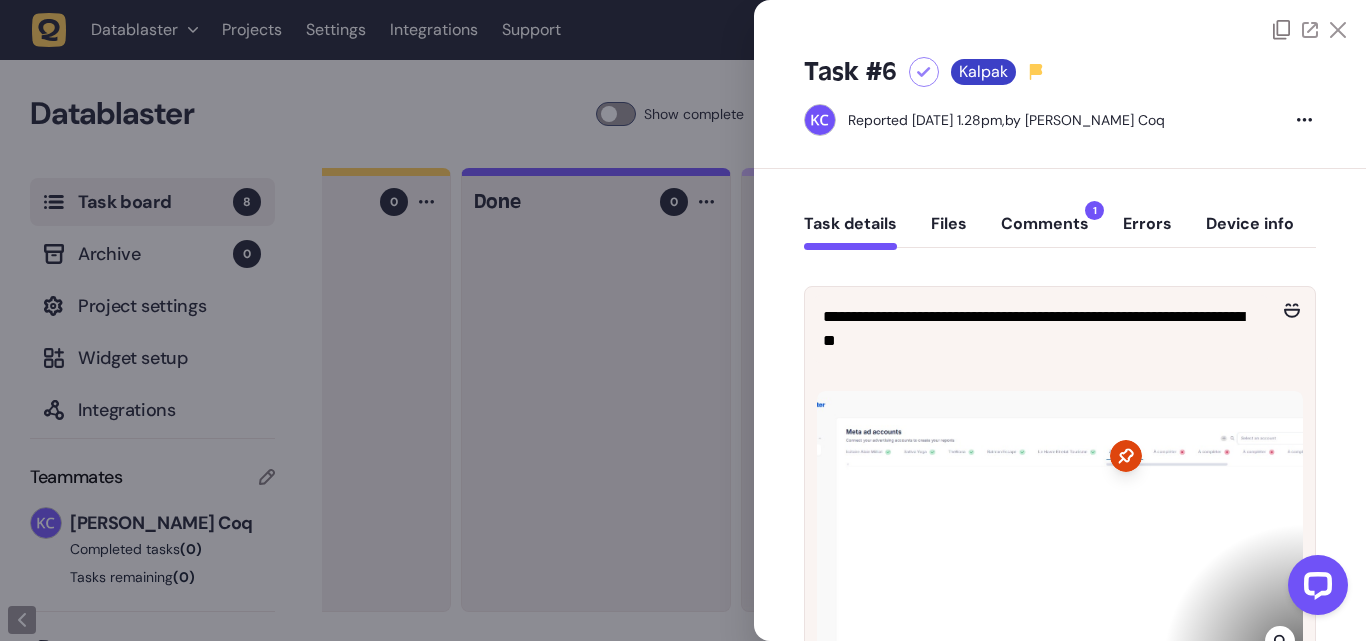 click on "Comments  1" 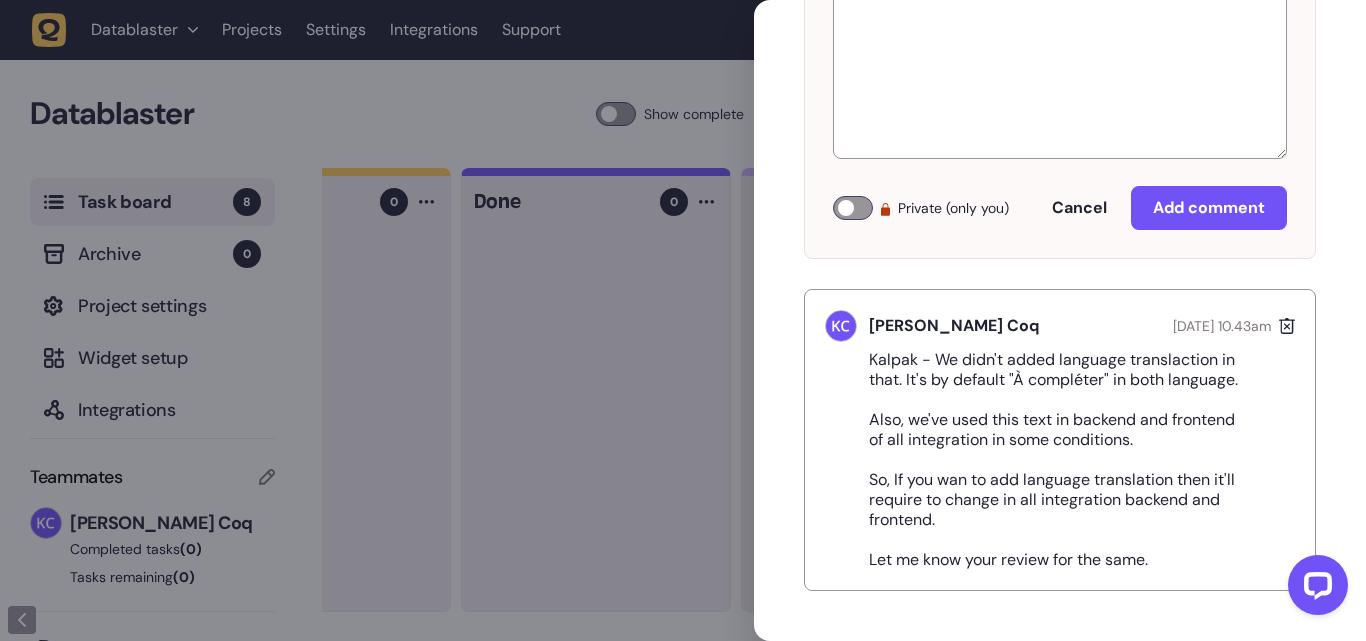 scroll, scrollTop: 0, scrollLeft: 0, axis: both 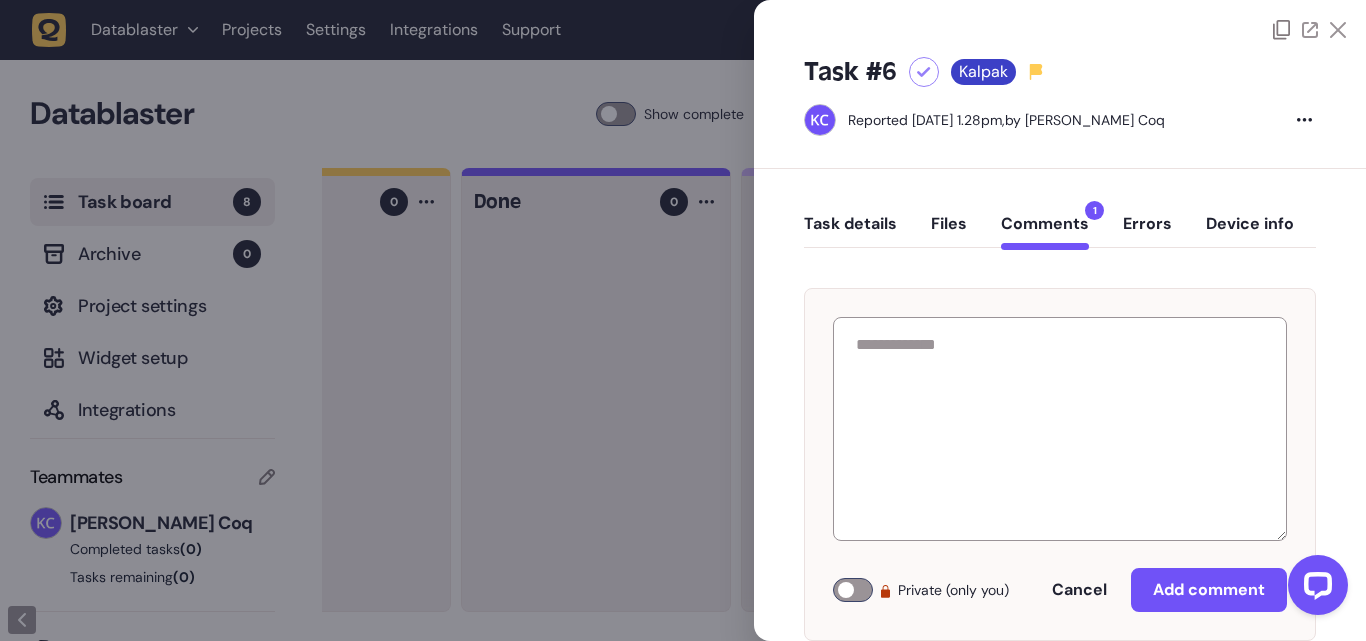 click on "Task details" 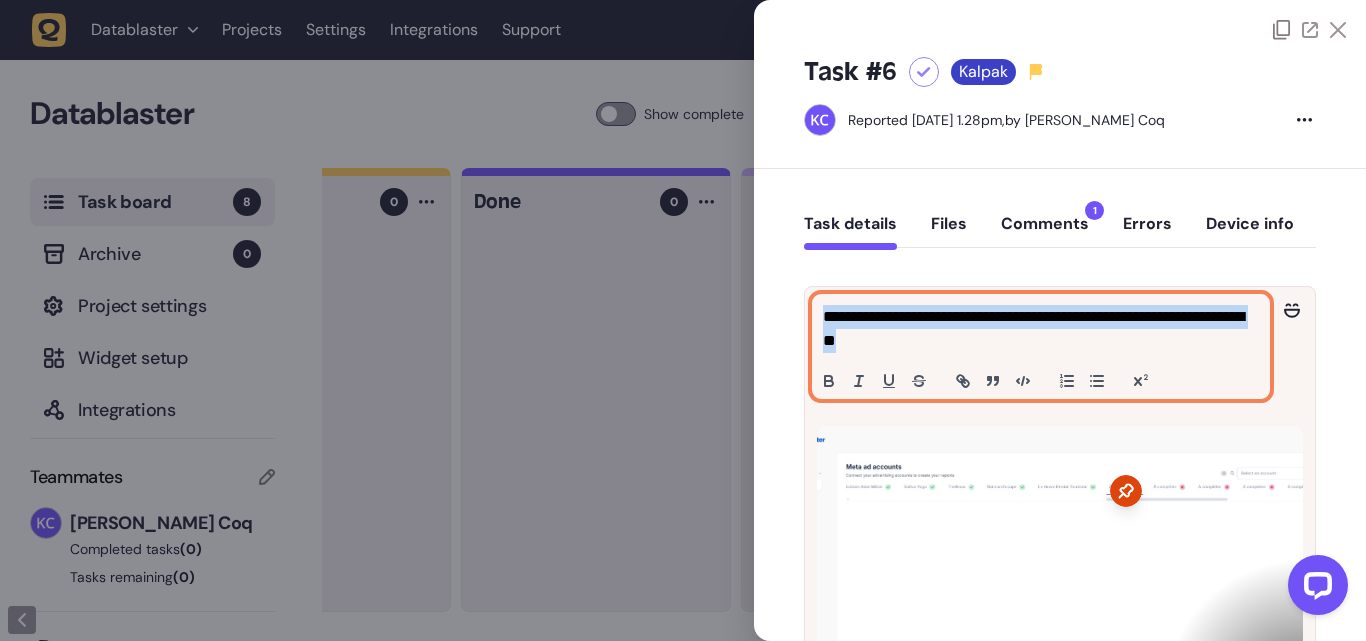 drag, startPoint x: 821, startPoint y: 317, endPoint x: 988, endPoint y: 335, distance: 167.96725 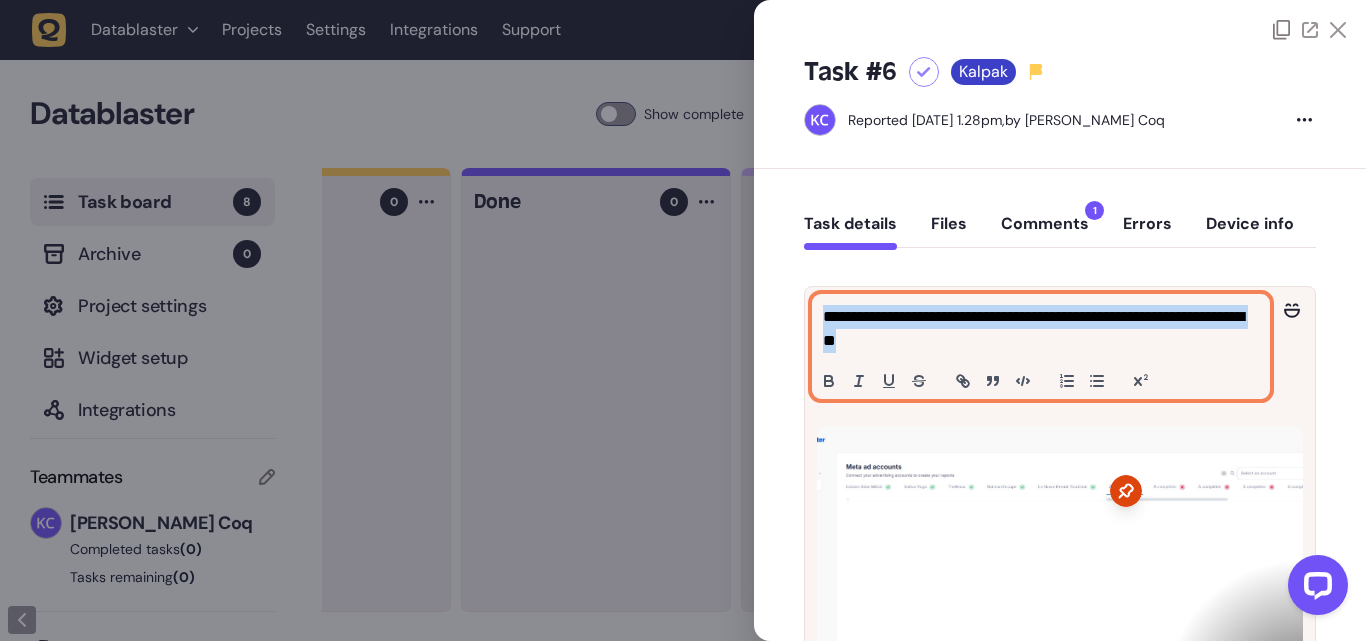 click on "**********" 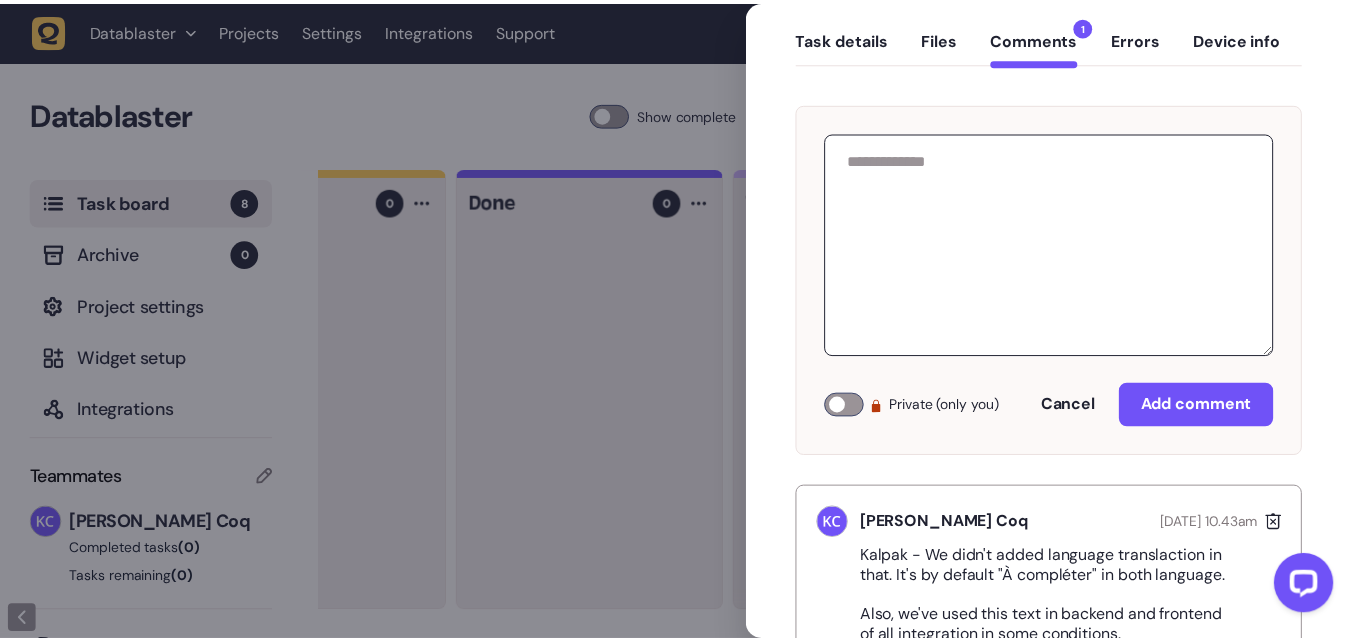 scroll, scrollTop: 382, scrollLeft: 0, axis: vertical 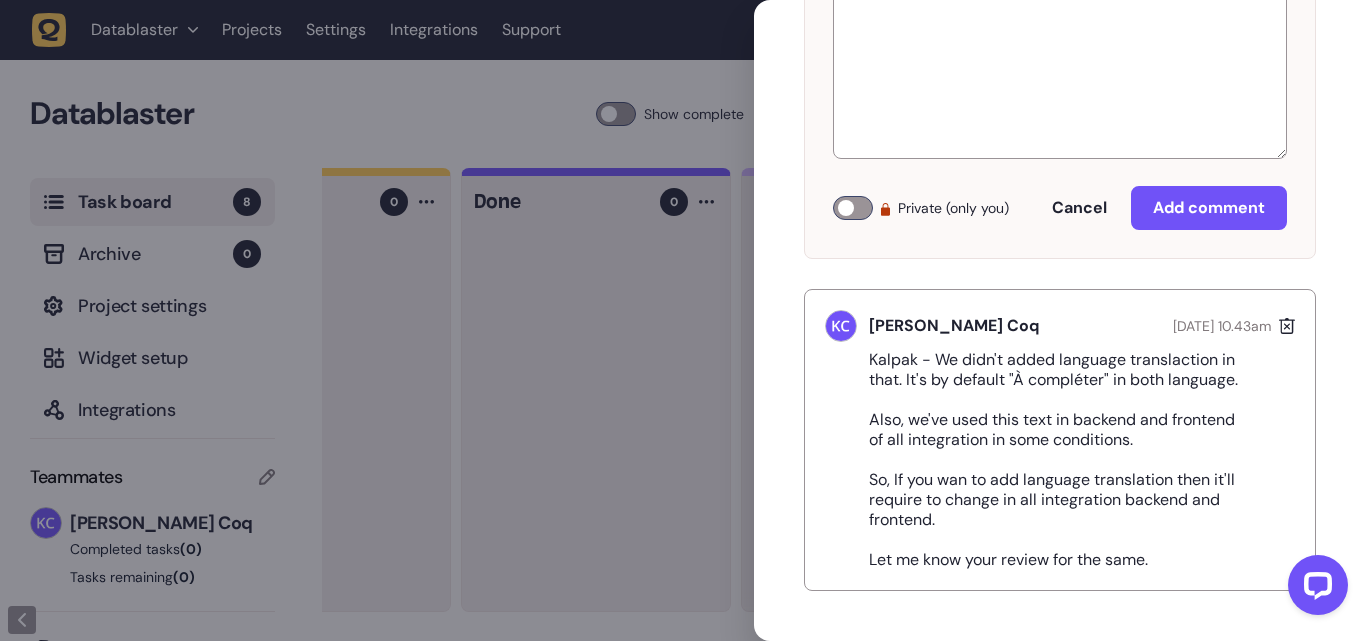 drag, startPoint x: 871, startPoint y: 358, endPoint x: 1157, endPoint y: 580, distance: 362.0497 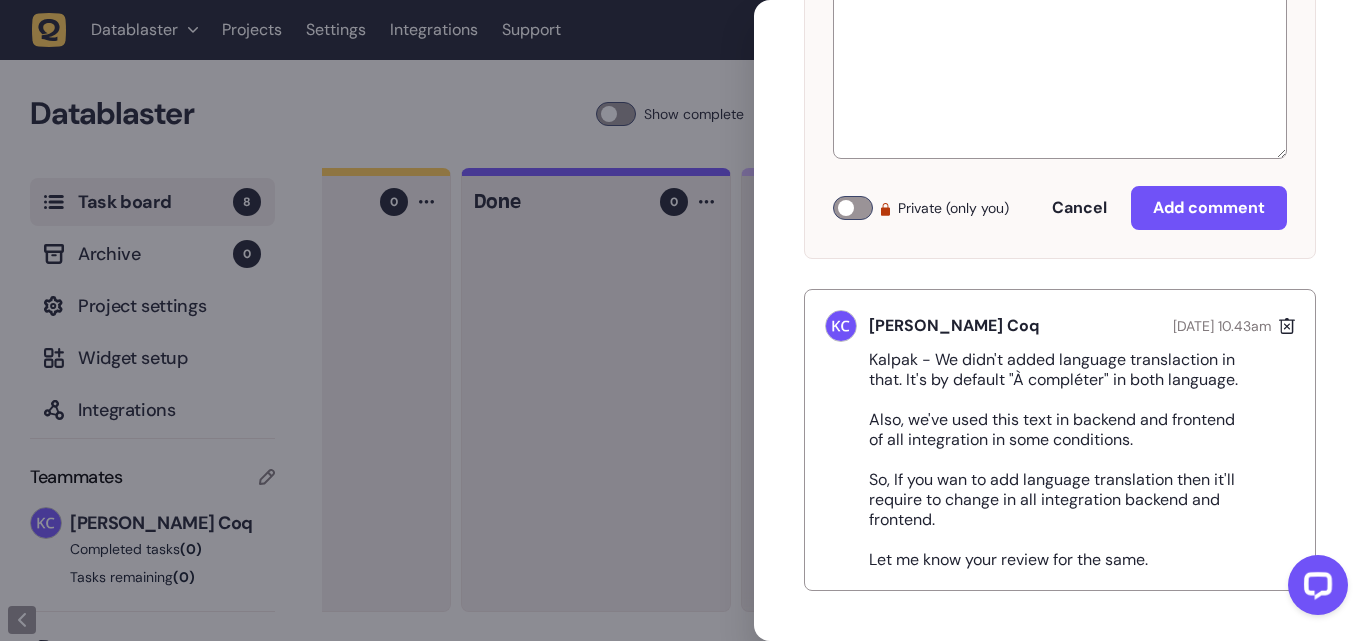 copy on "Kalpak - We didn't added language translaction in that. It's by default "À compléter" in both language.
Also, we've used this text in backend and frontend of  all integration in some conditions.
So, If you wan to add language translation then it'll require to change in all integration backend and frontend.
Let me know your review for the same." 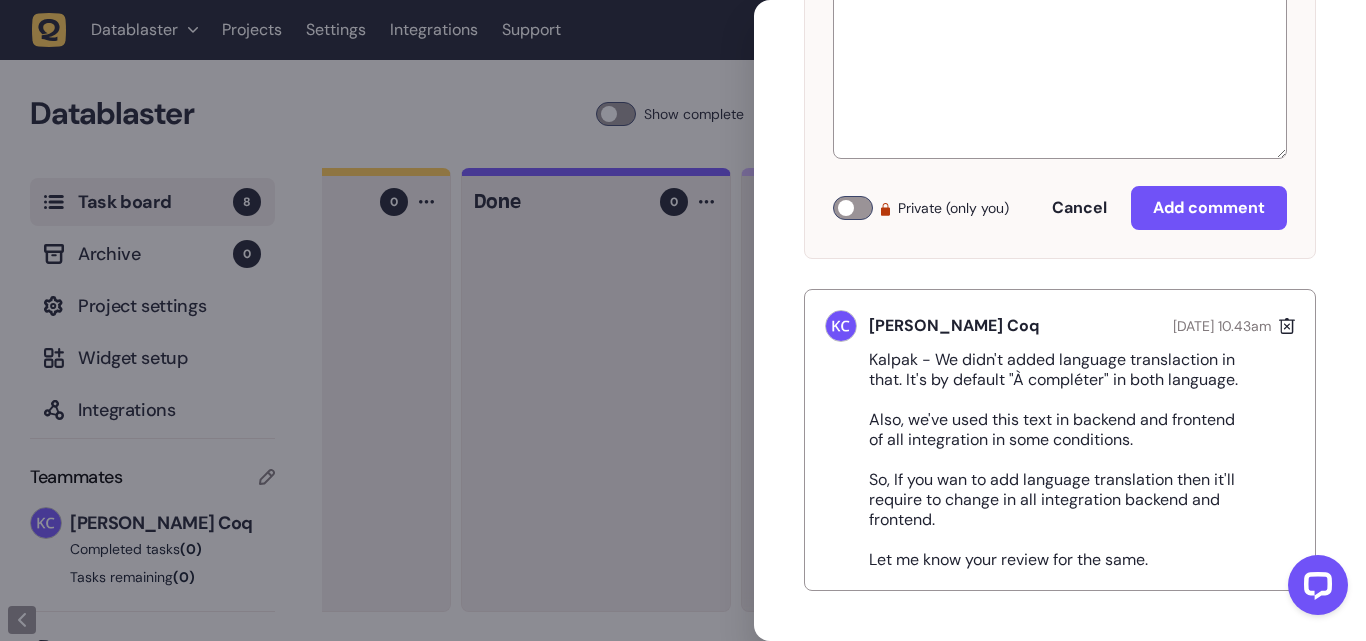 click 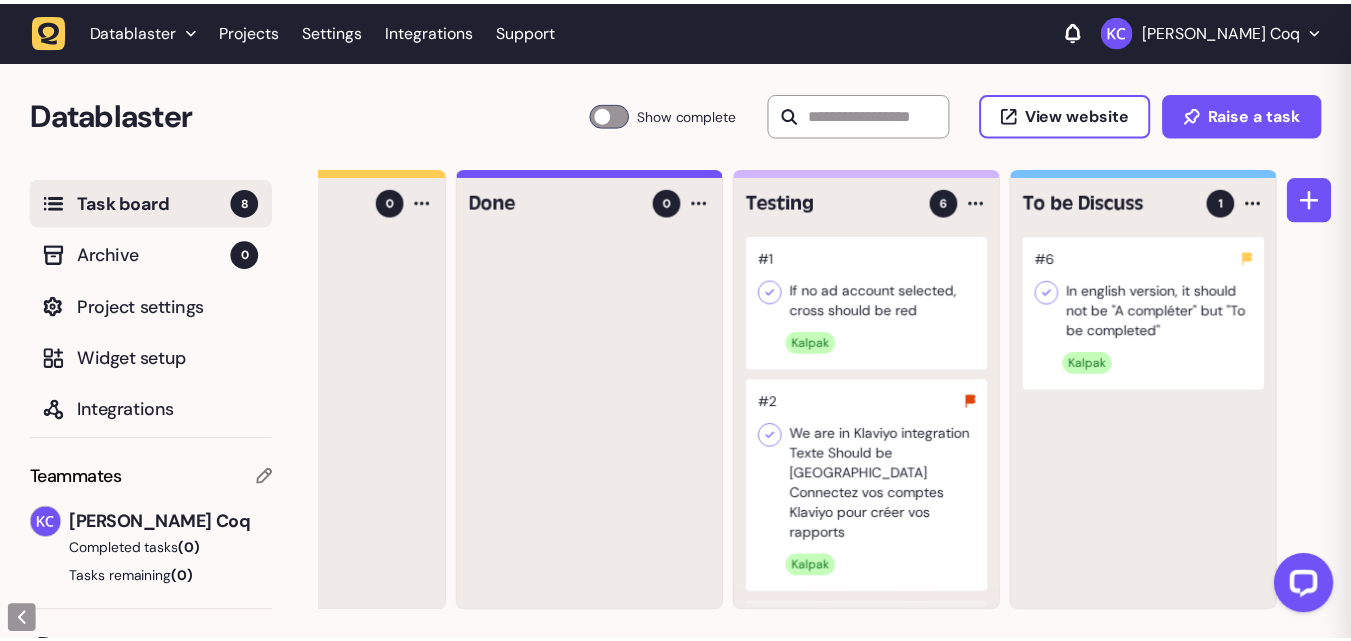 scroll, scrollTop: 114, scrollLeft: 0, axis: vertical 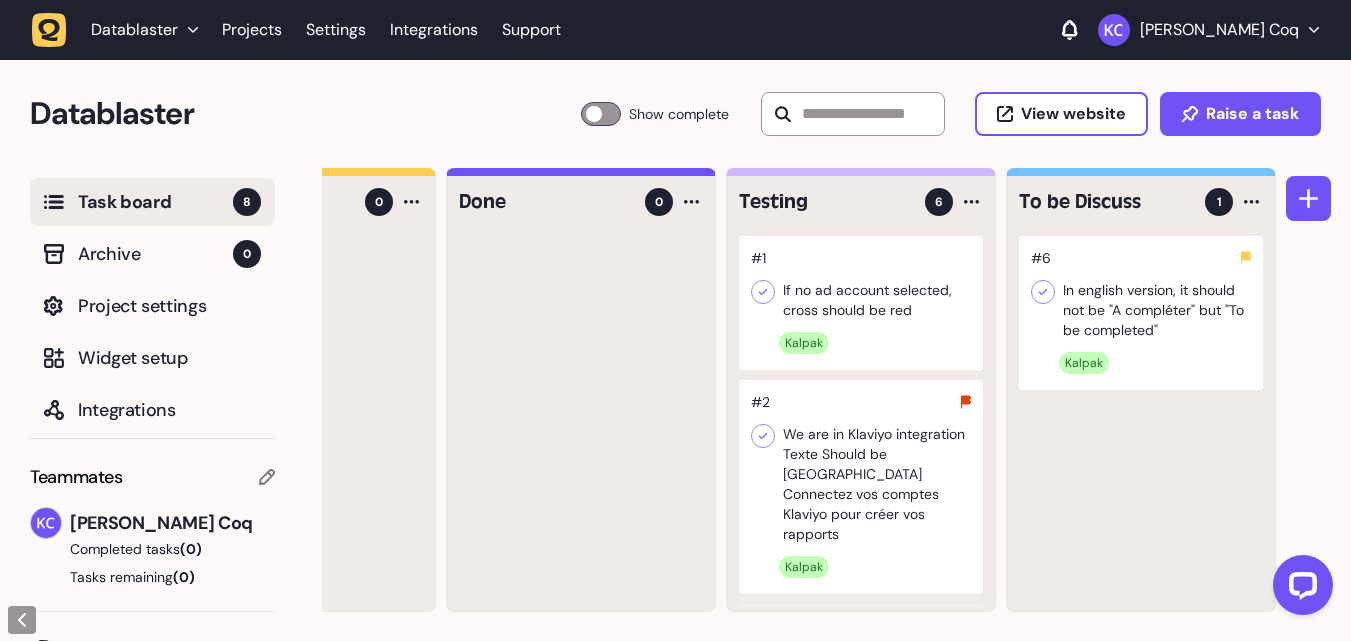 click 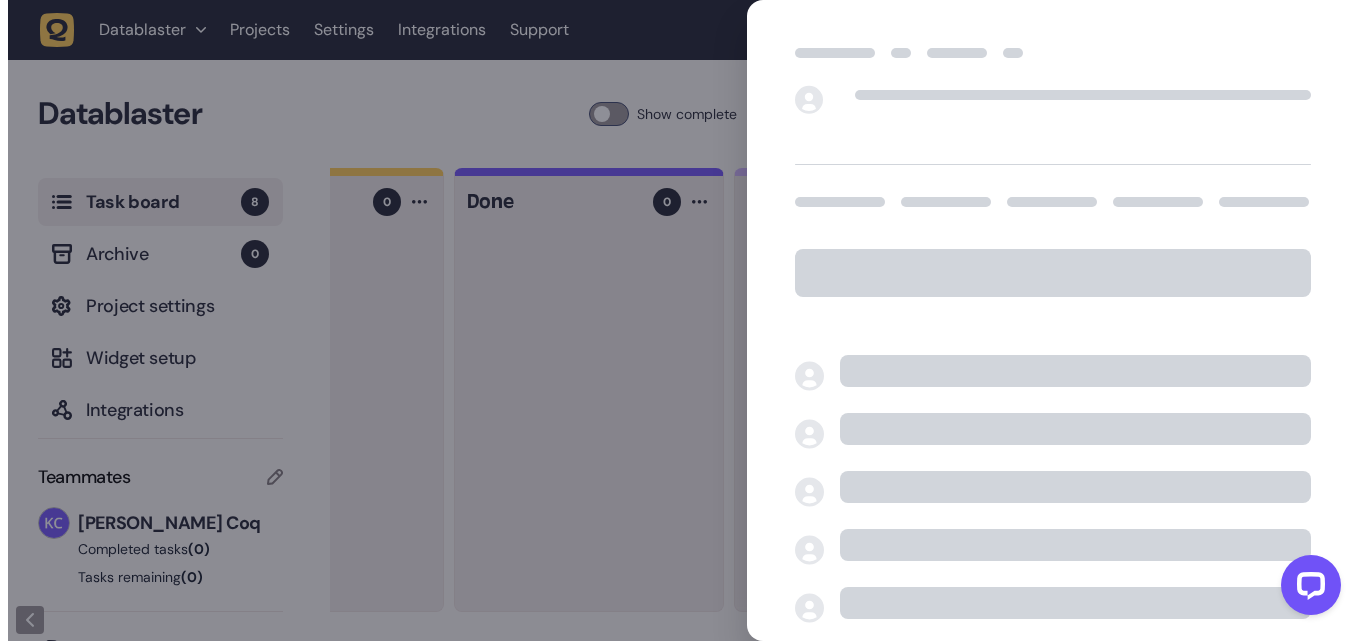 scroll, scrollTop: 0, scrollLeft: 421, axis: horizontal 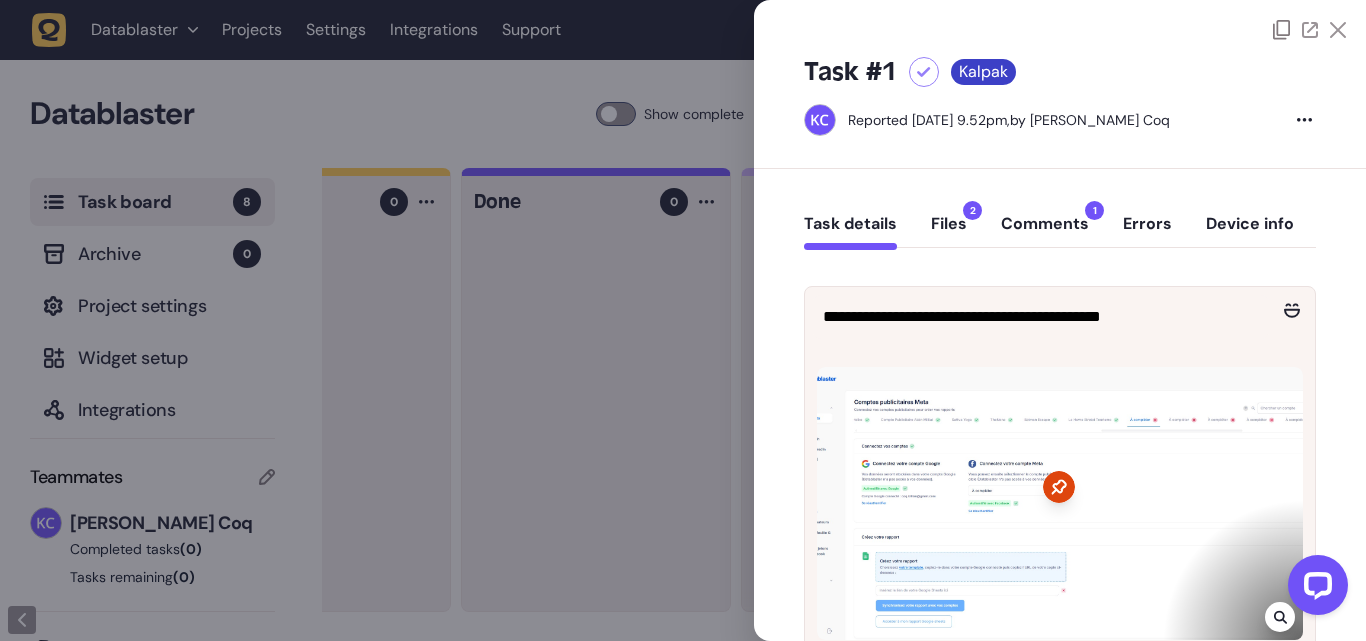 click on "Files  2" 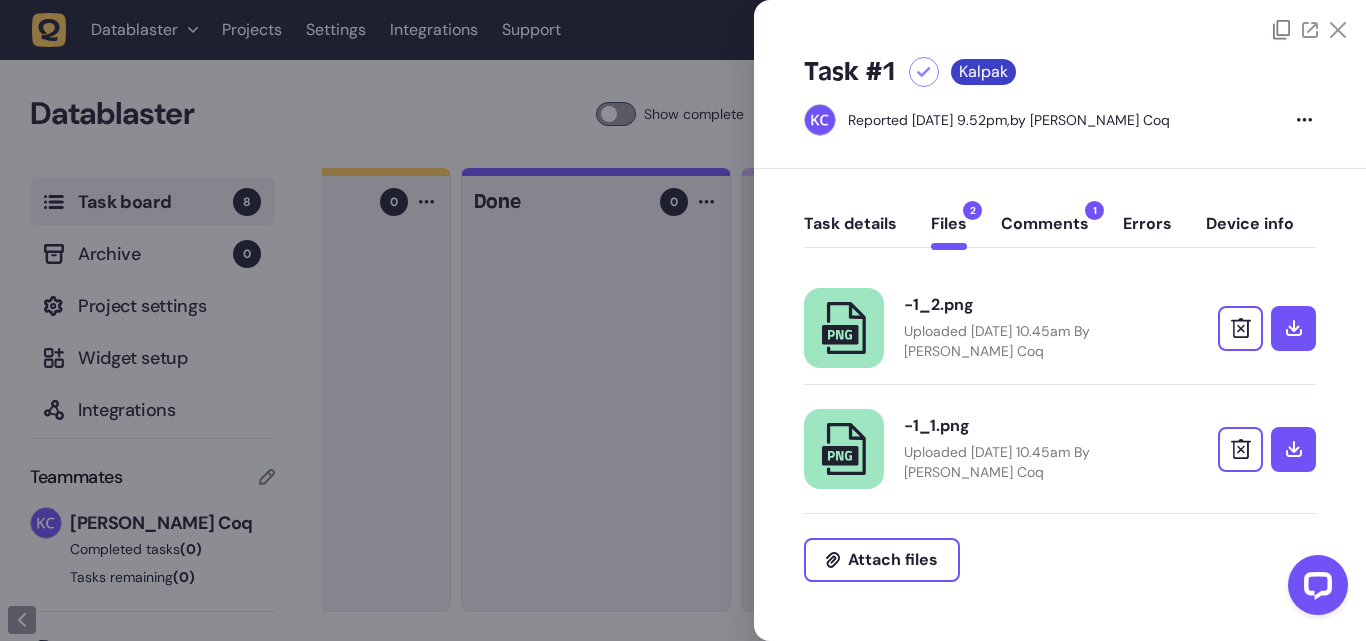 click on "Comments  1" 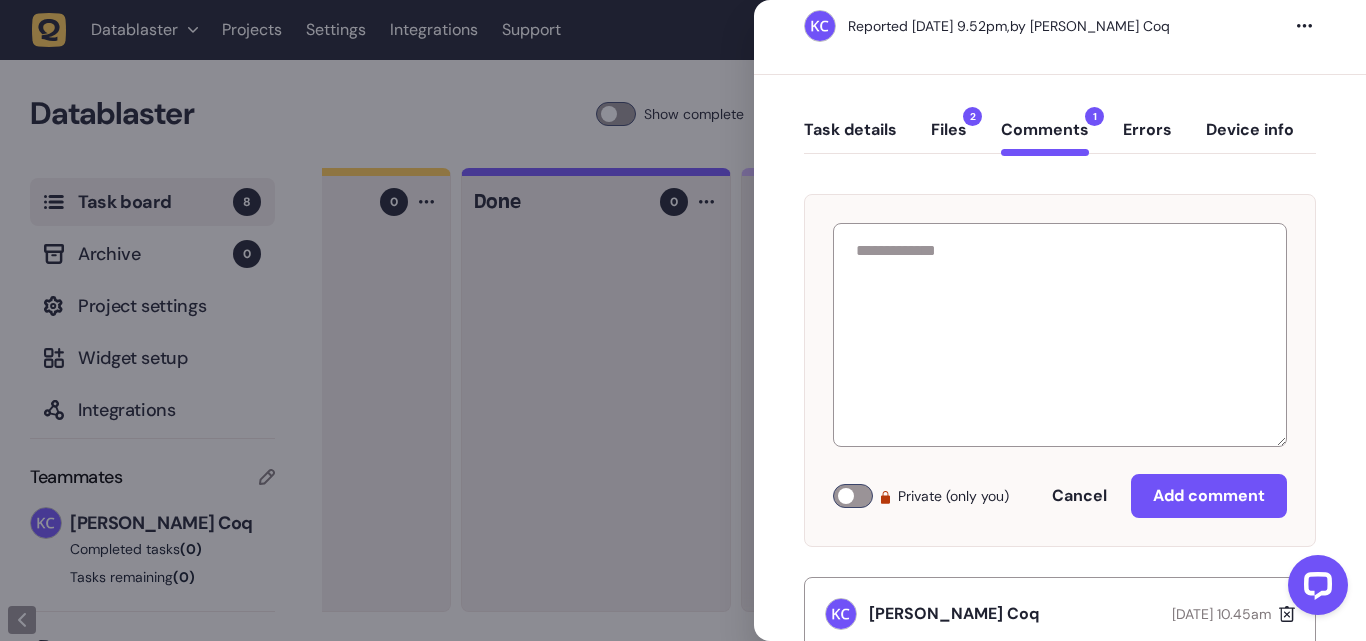 scroll, scrollTop: 202, scrollLeft: 0, axis: vertical 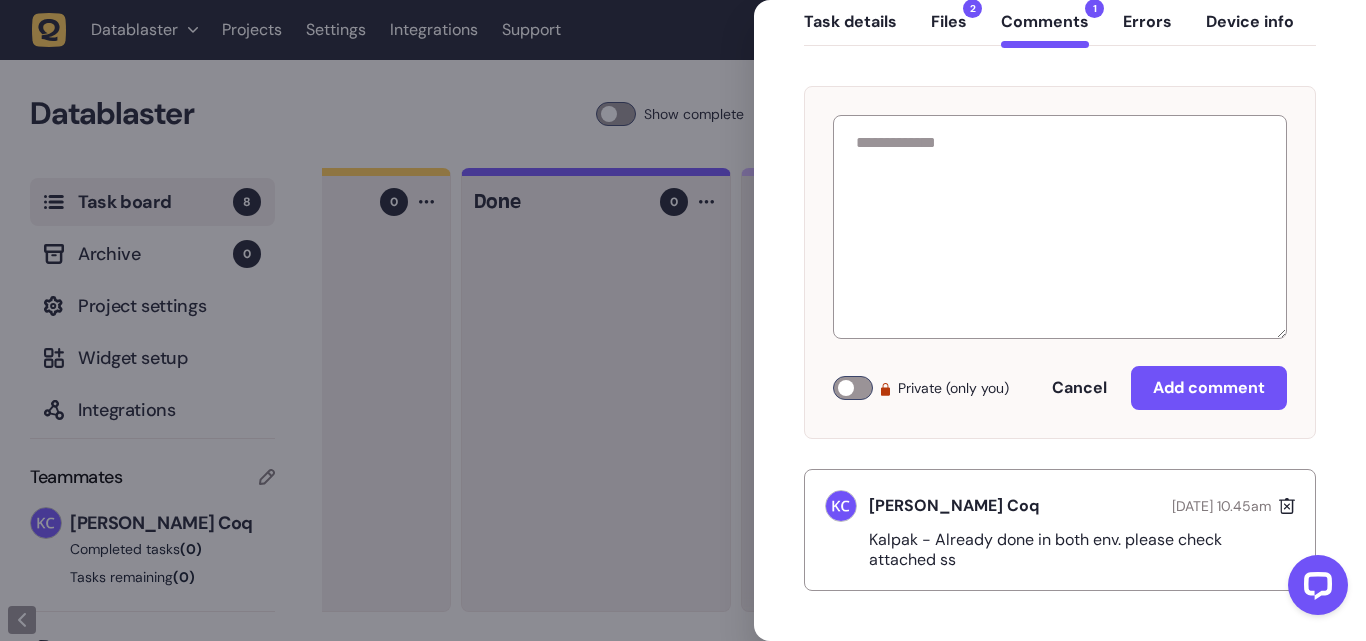 click on "Task details" 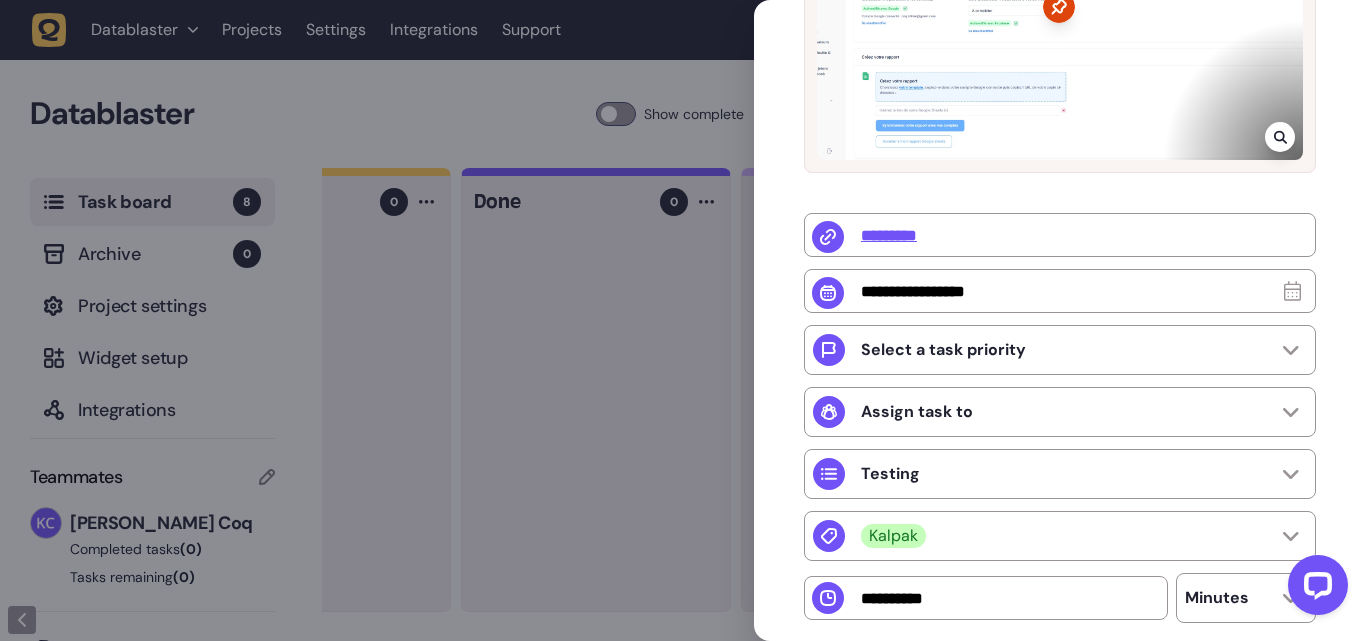 scroll, scrollTop: 0, scrollLeft: 0, axis: both 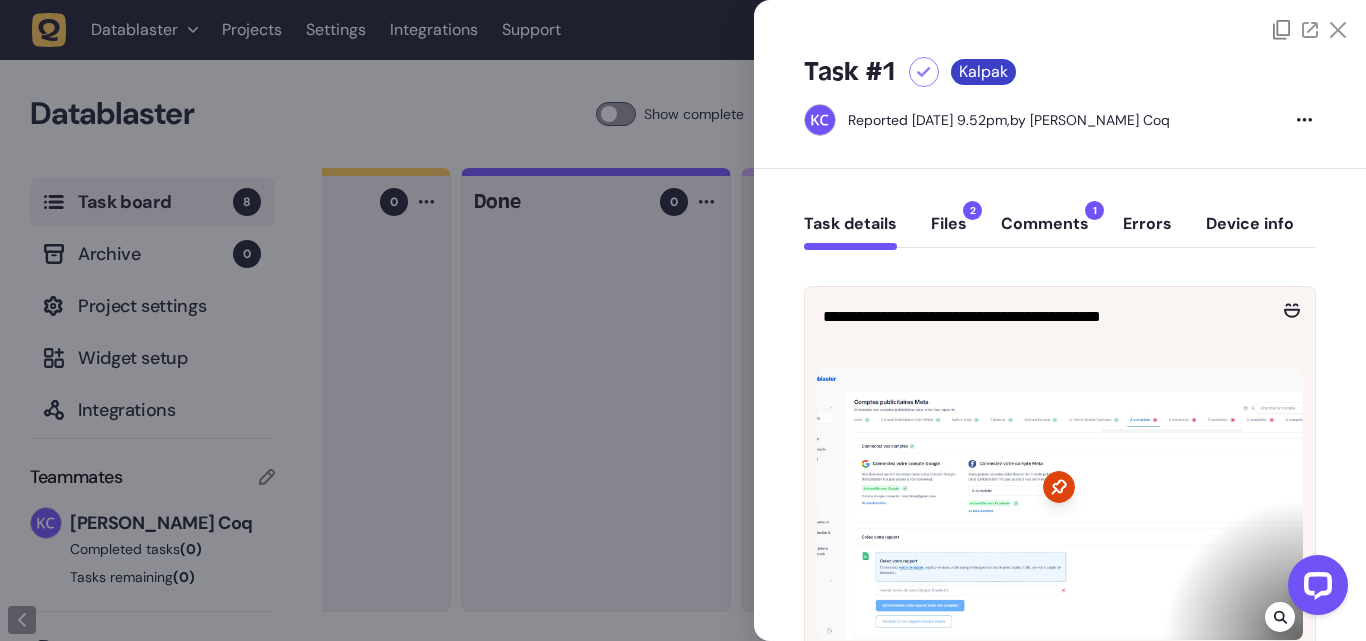 click on "Comments  1" 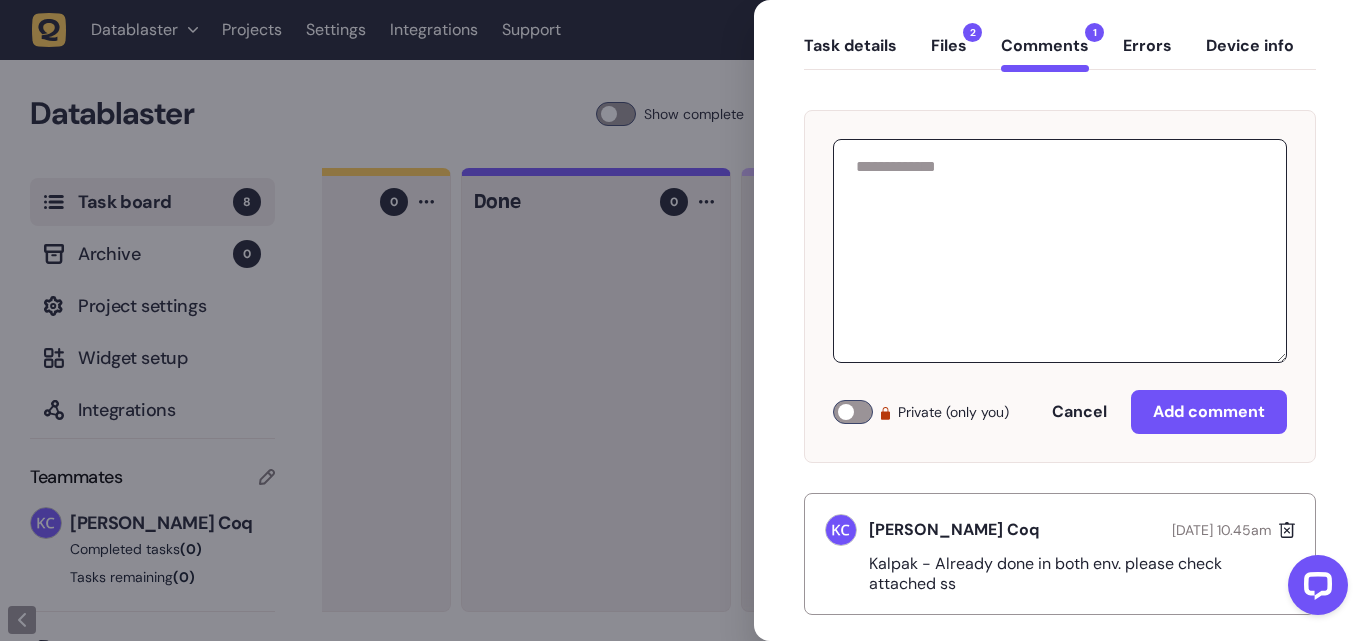 scroll, scrollTop: 202, scrollLeft: 0, axis: vertical 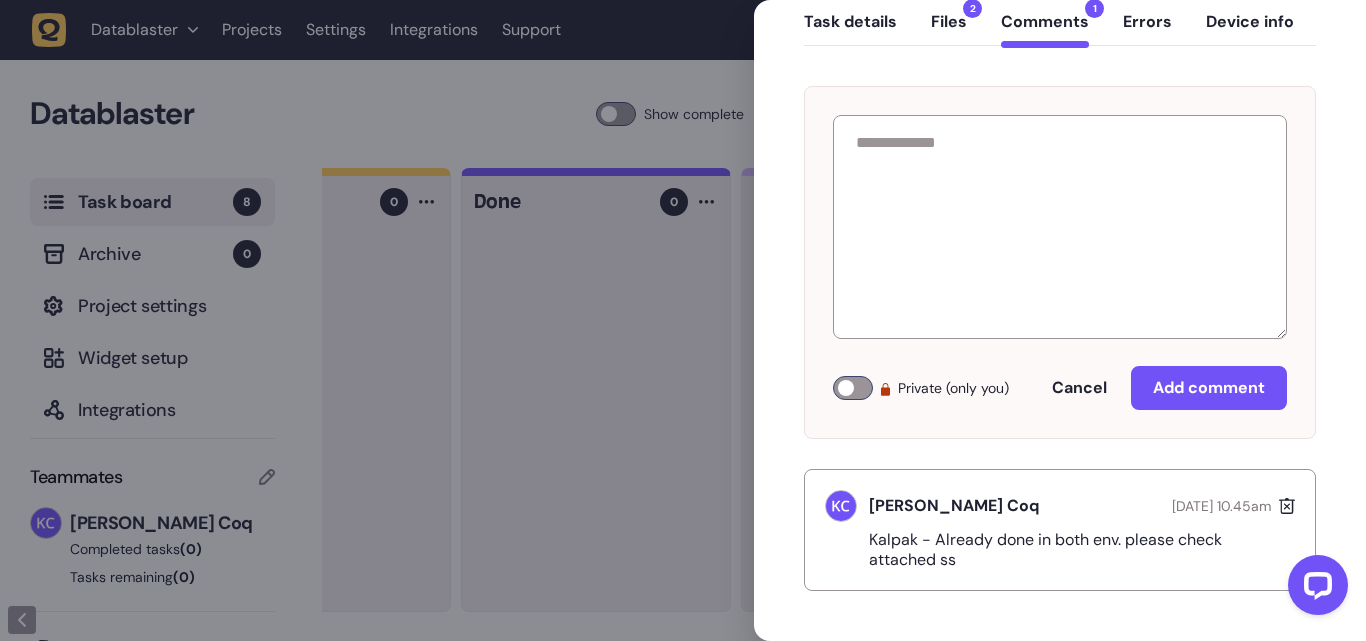 click on "Kalpak - Already done in both env. please check attached ss" 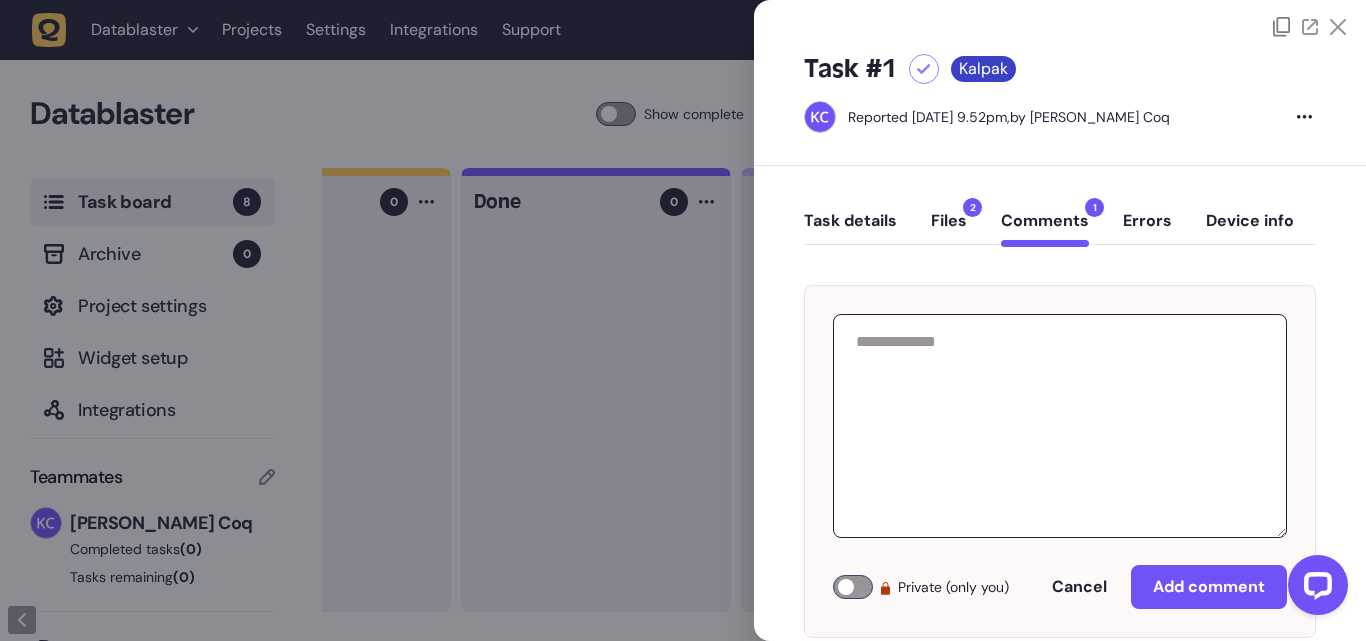 scroll, scrollTop: 0, scrollLeft: 0, axis: both 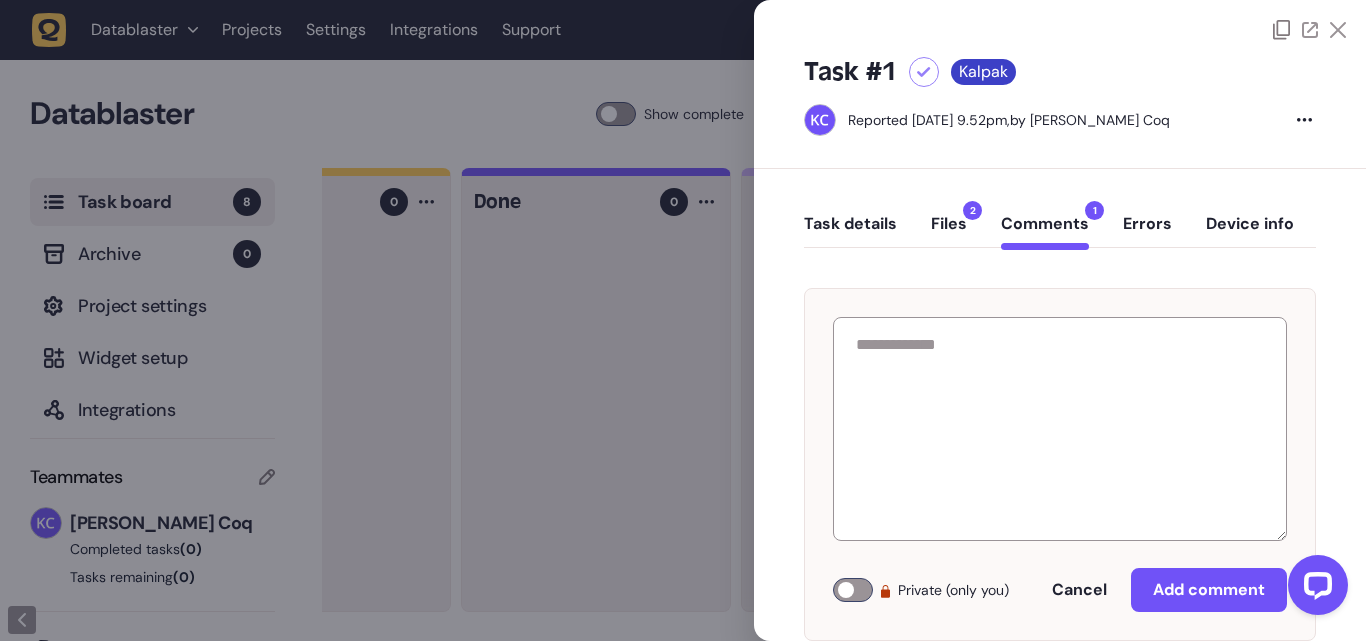 click on "Files  2" 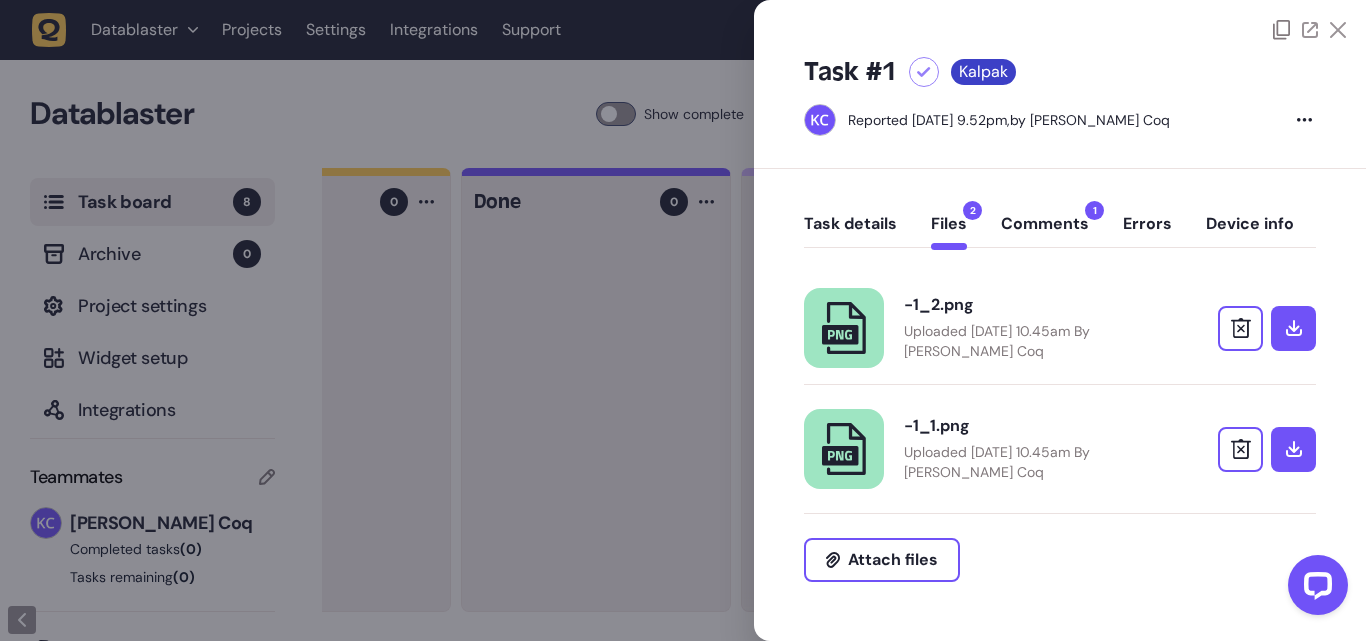 click on "Uploaded [DATE] 10.45am By [PERSON_NAME] Coq" 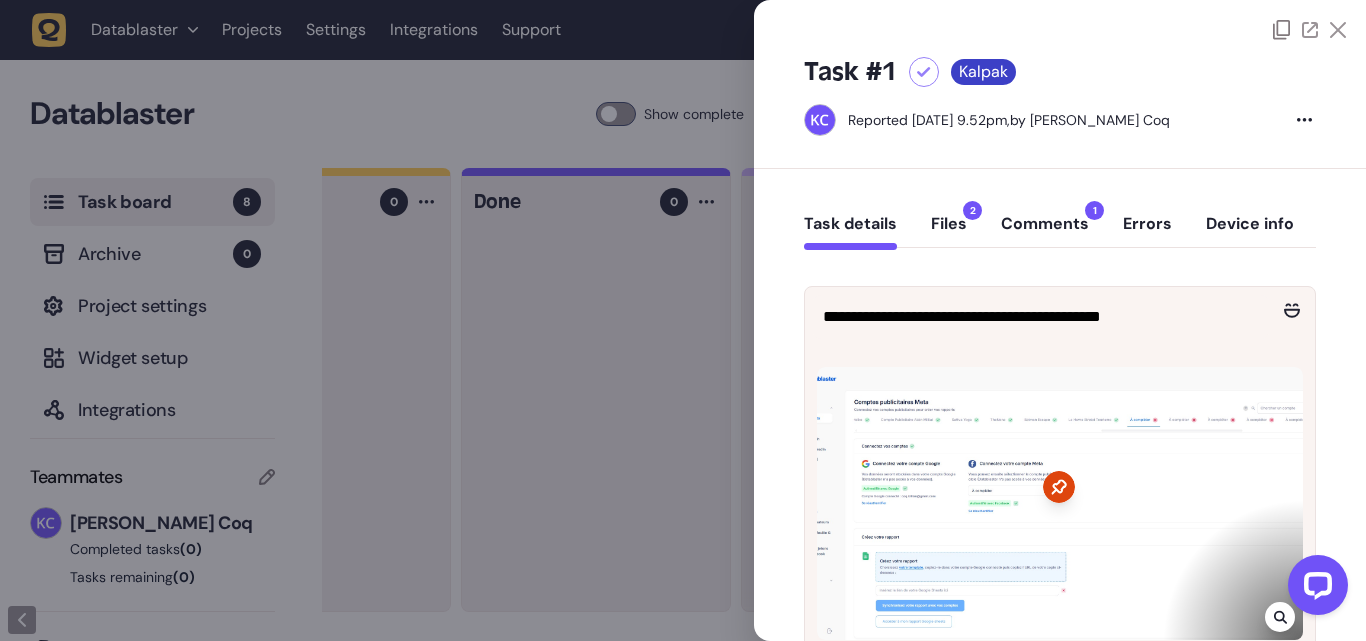 click 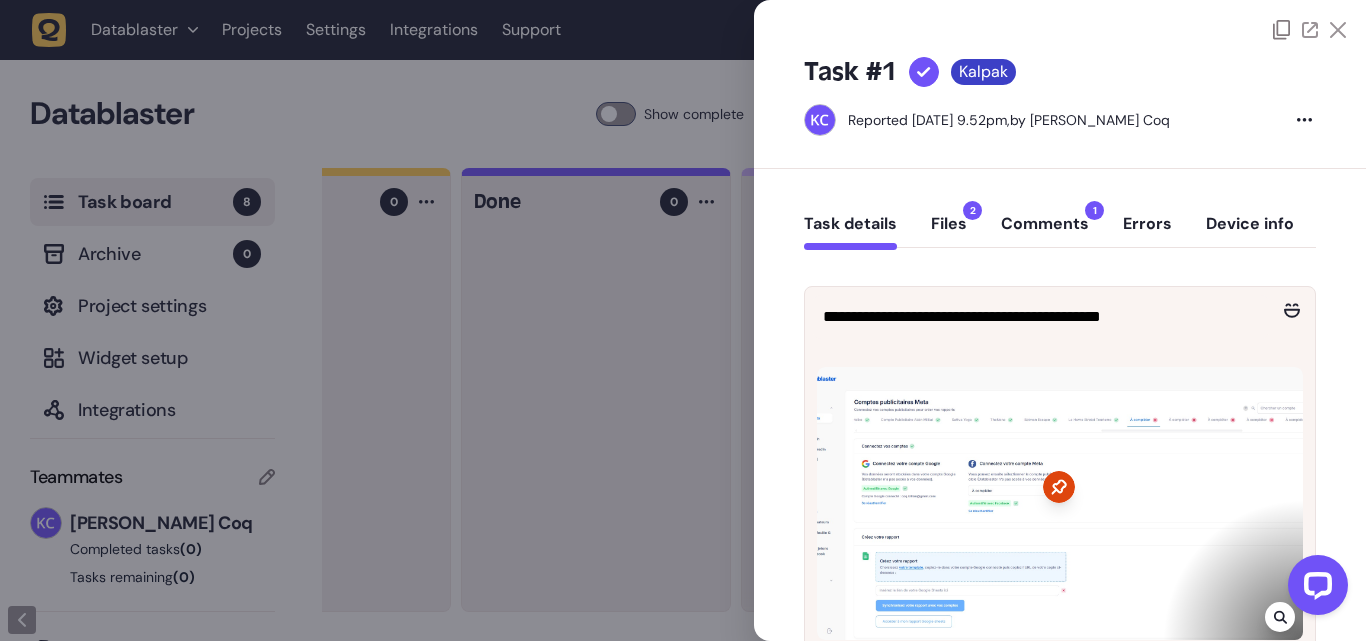 click 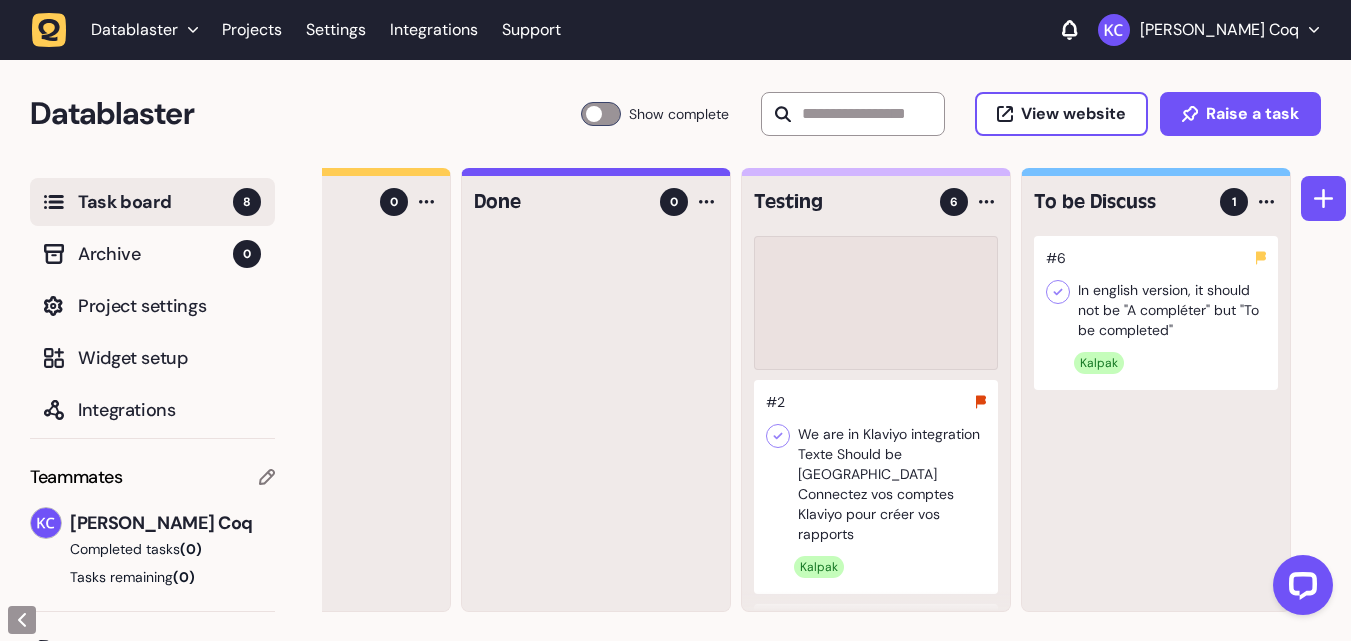 type 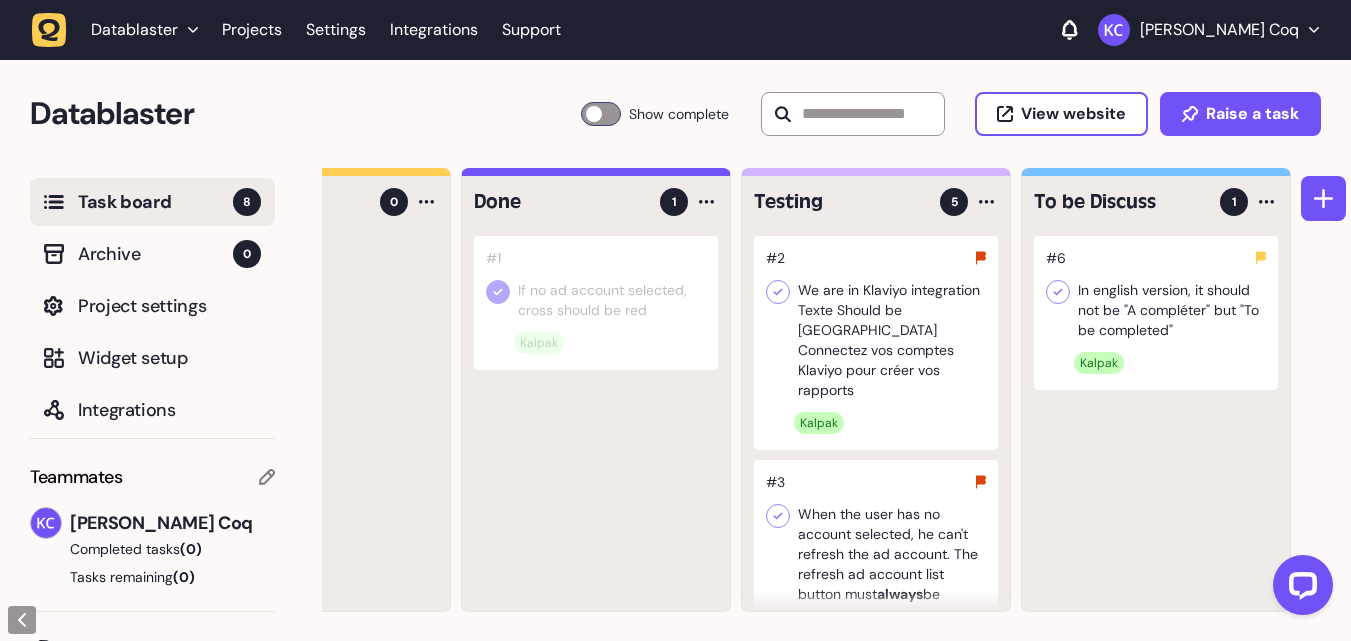 click 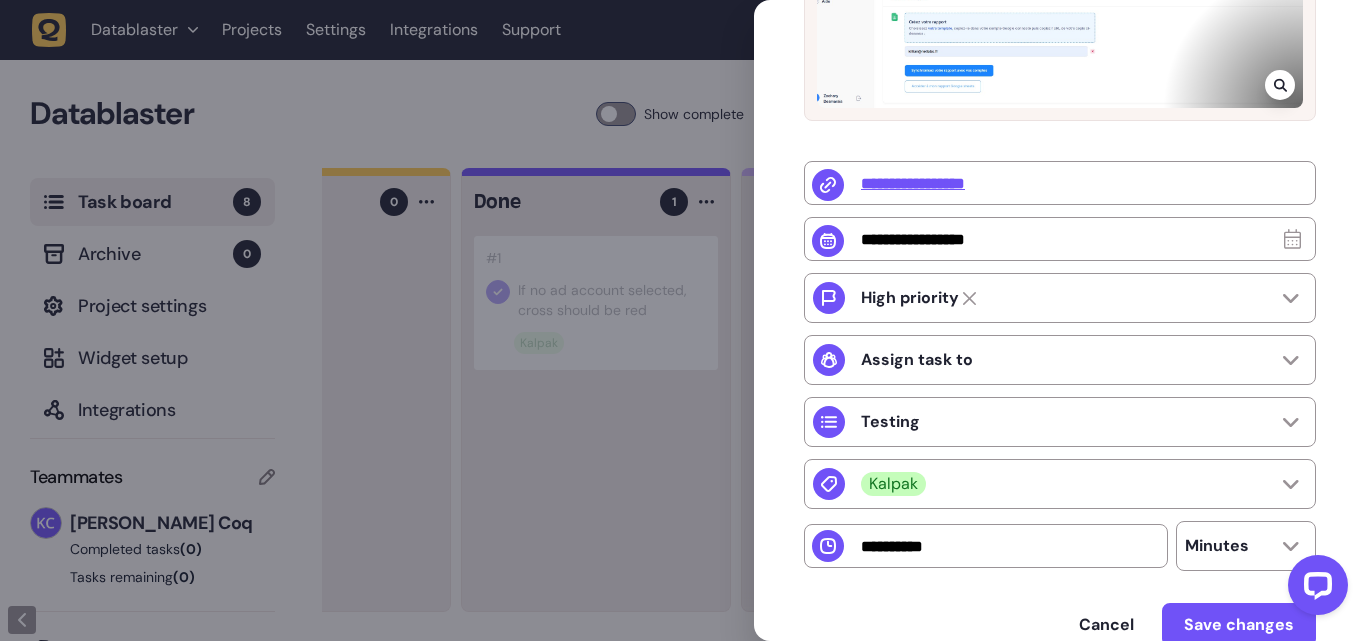scroll, scrollTop: 300, scrollLeft: 0, axis: vertical 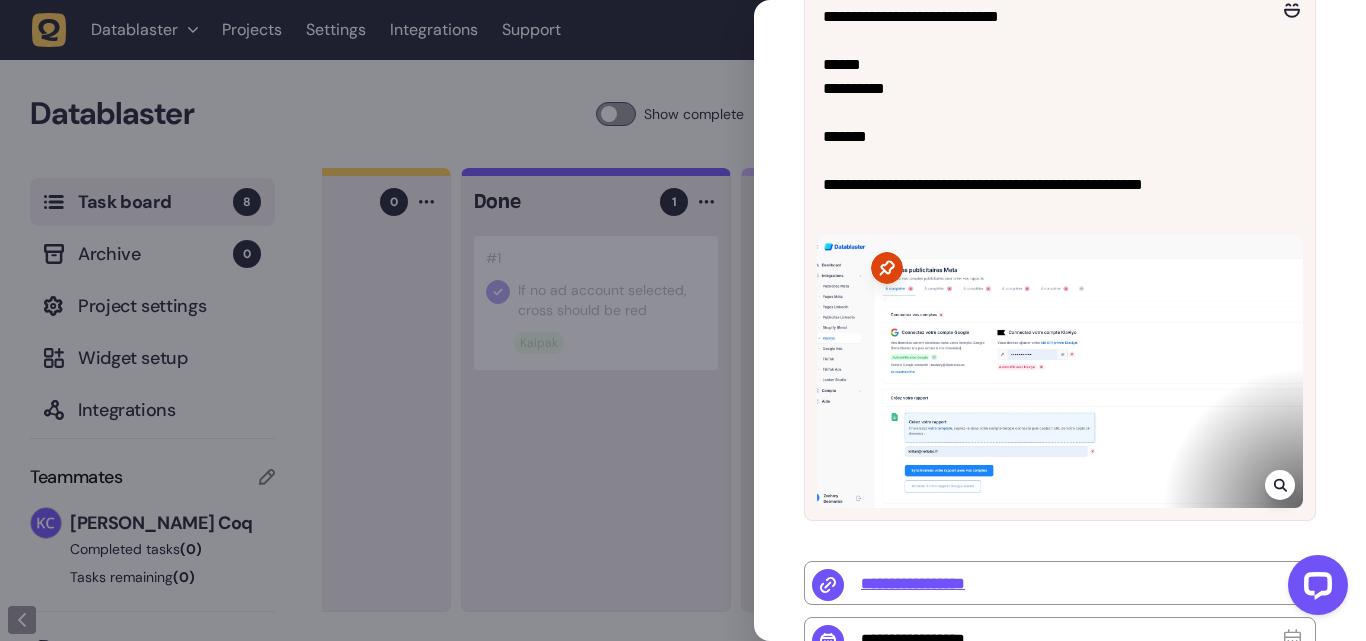 click 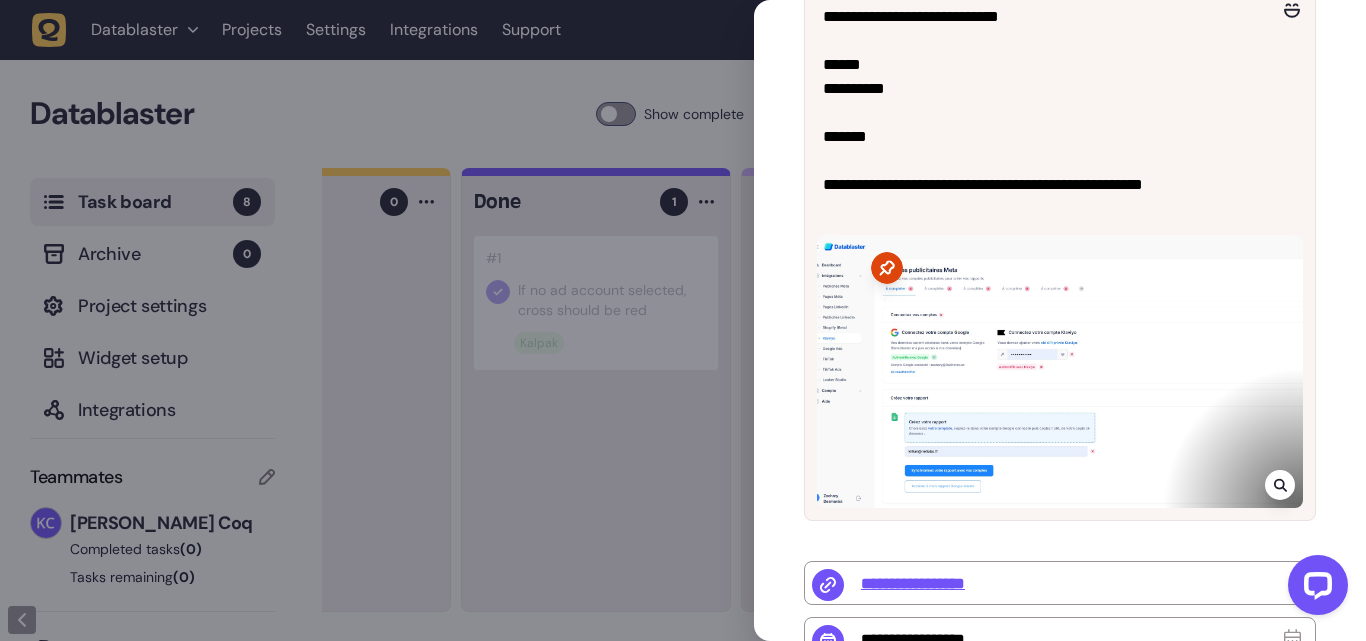 click 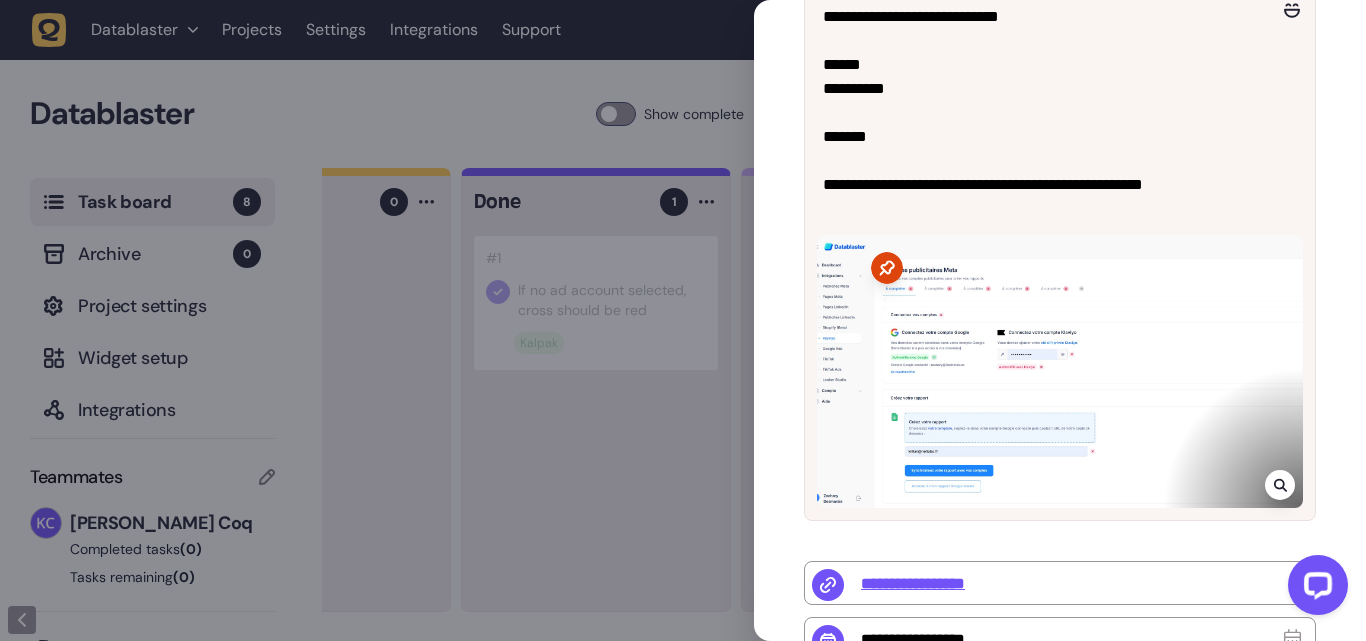 click 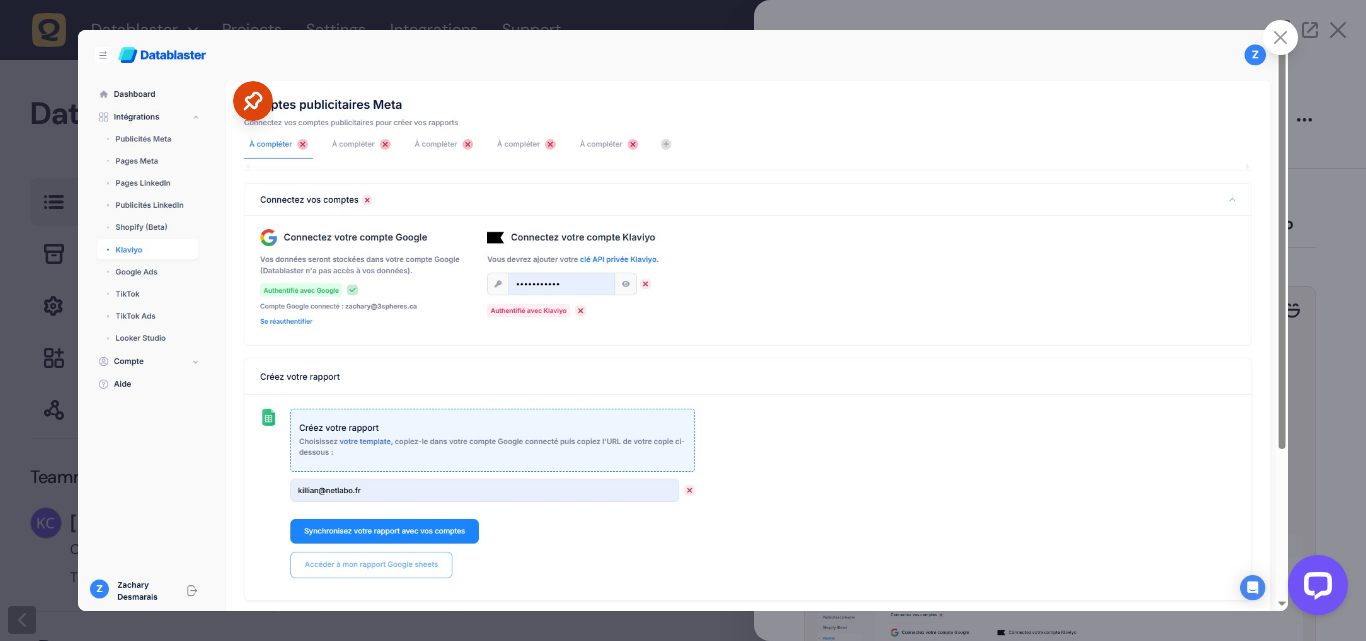 click 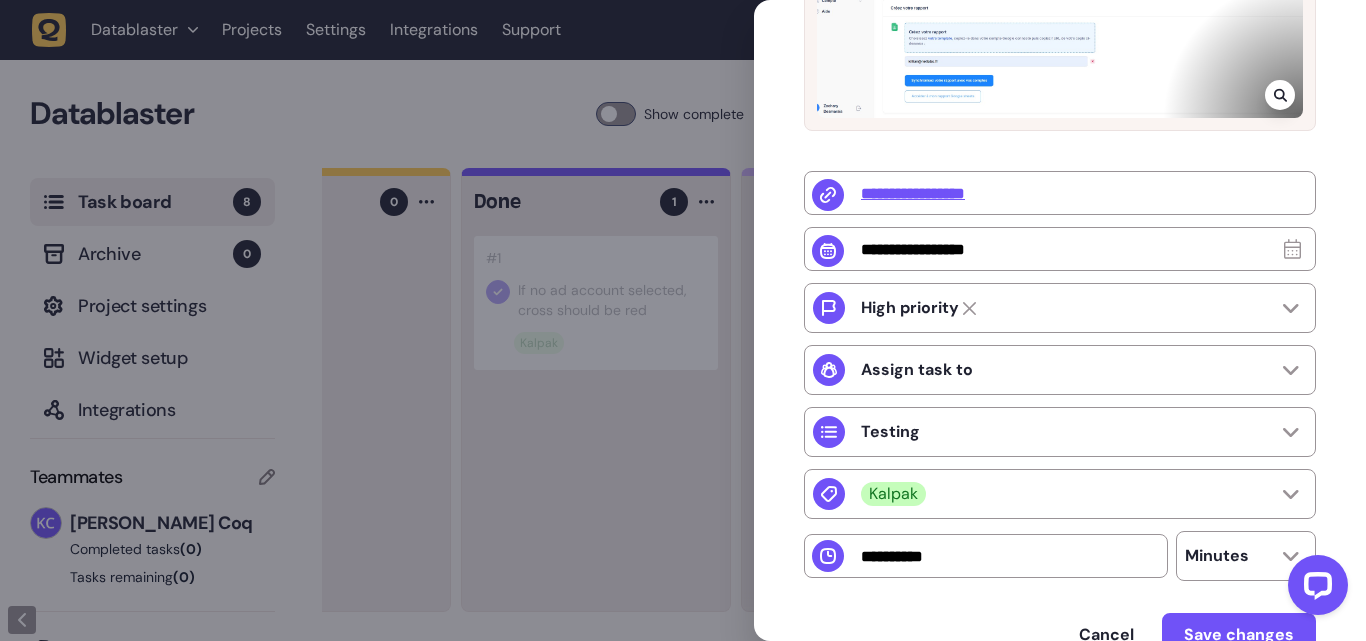 scroll, scrollTop: 800, scrollLeft: 0, axis: vertical 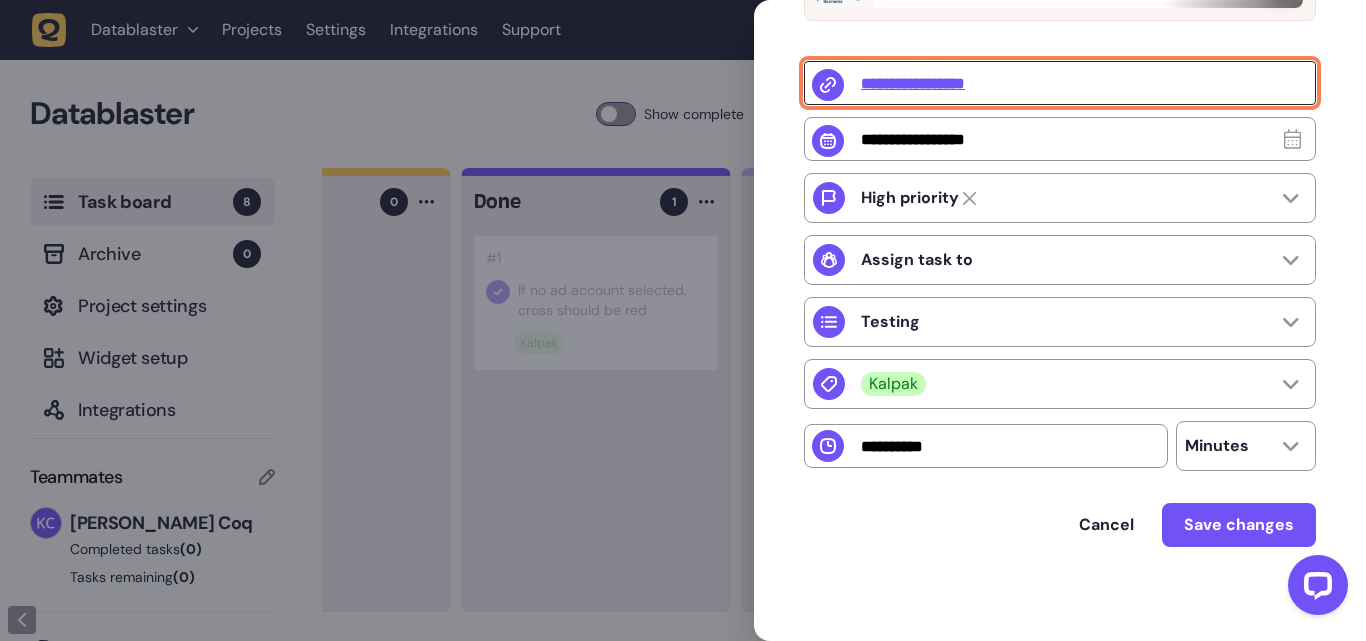click on "**********" 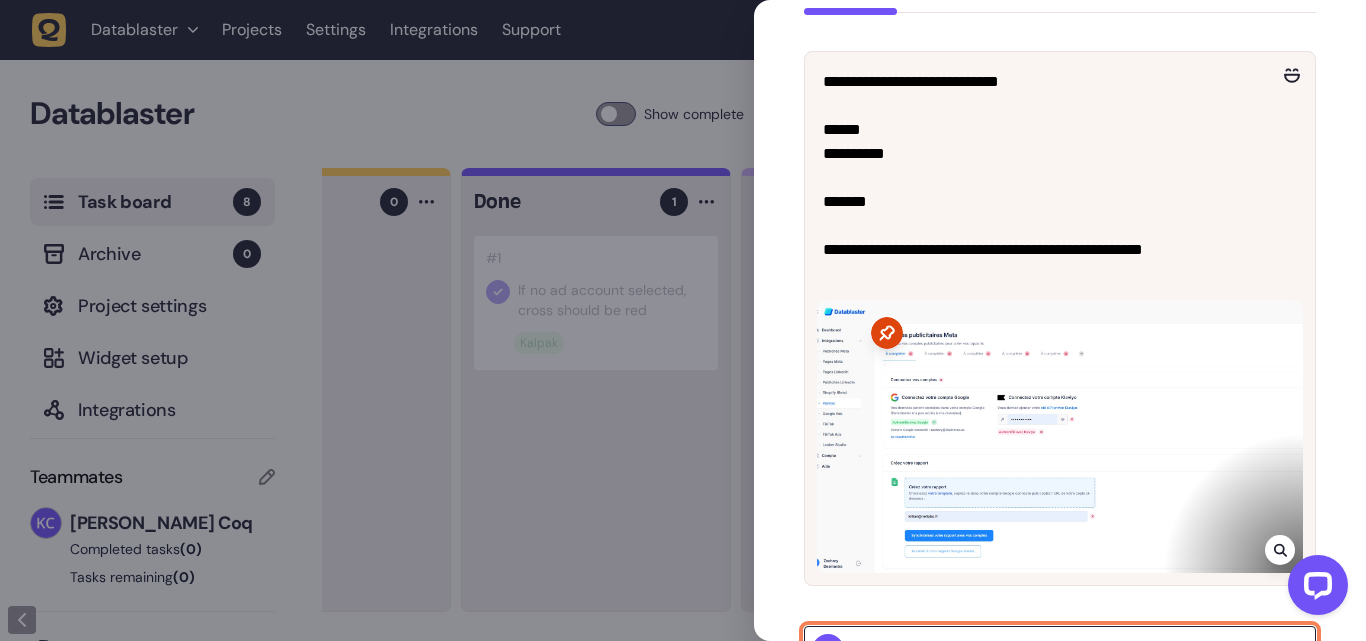 scroll, scrollTop: 200, scrollLeft: 0, axis: vertical 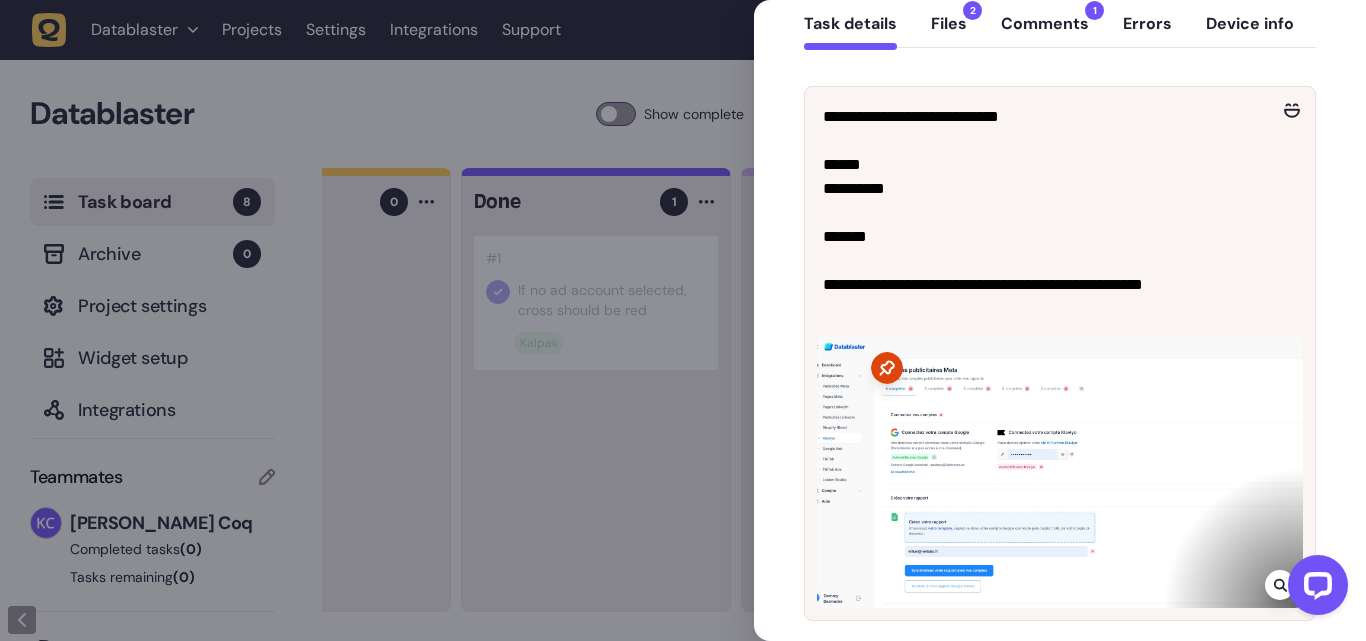 click on "Comments  1" 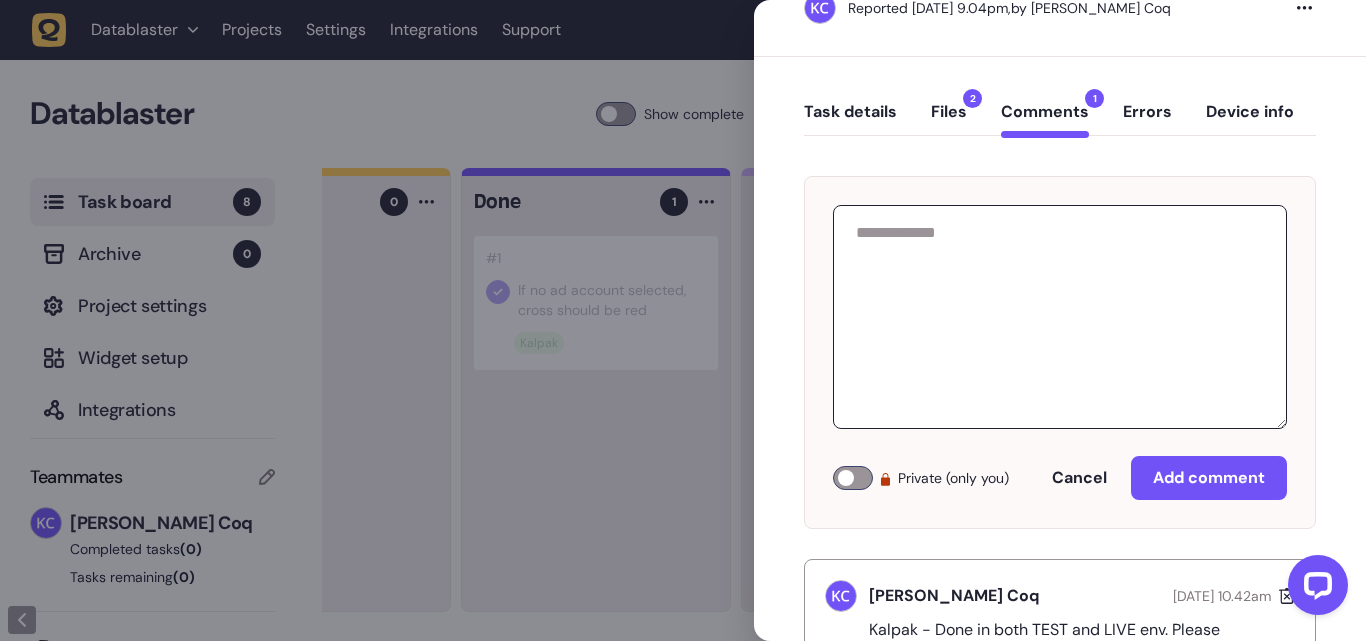 scroll, scrollTop: 202, scrollLeft: 0, axis: vertical 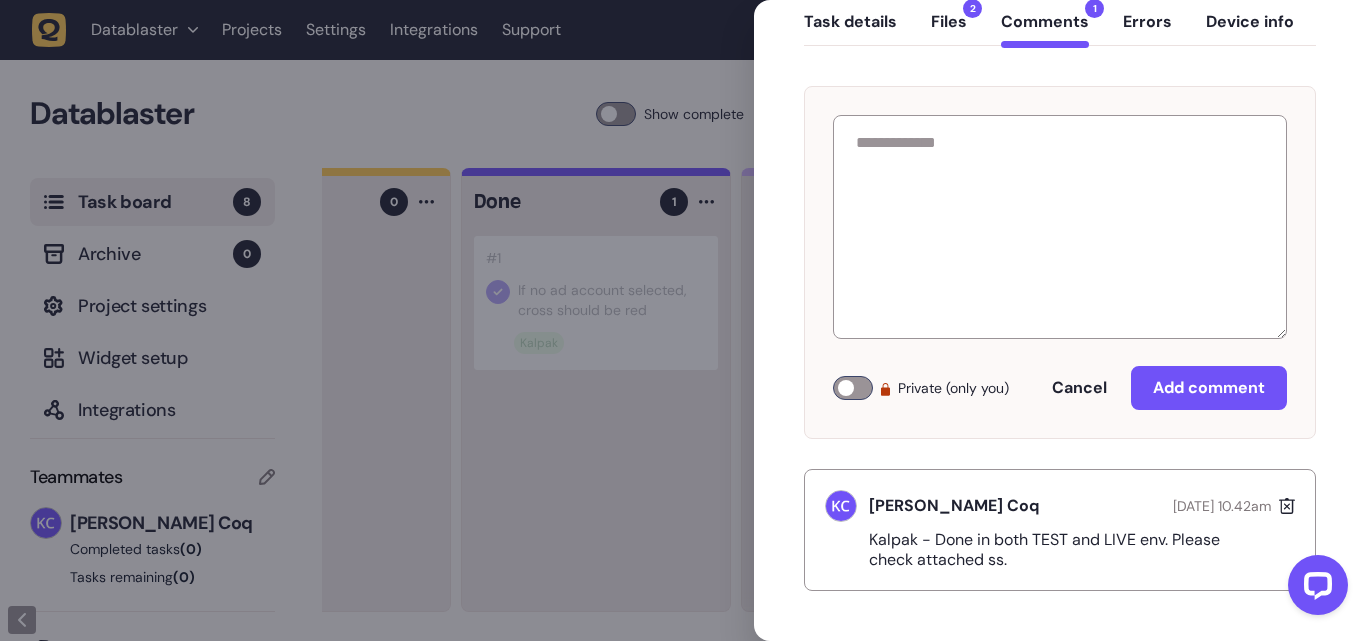 click on "Kalpak - Done in both TEST and LIVE env. Please check attached ss." 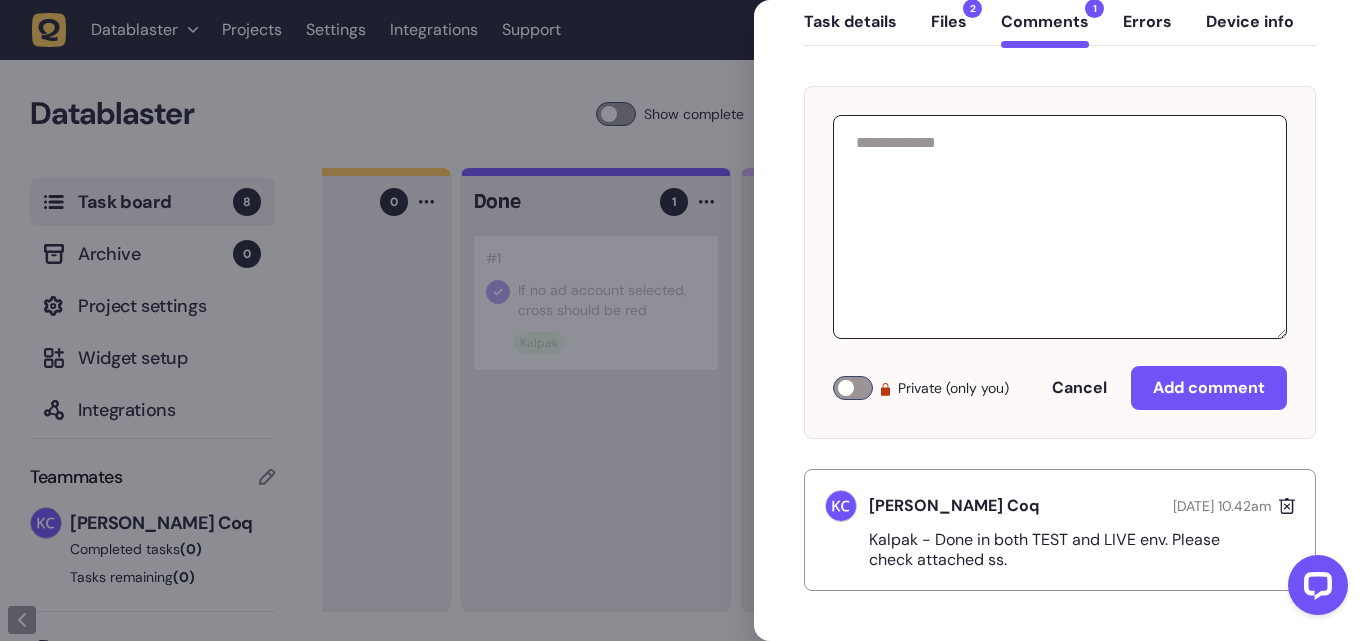 scroll, scrollTop: 0, scrollLeft: 0, axis: both 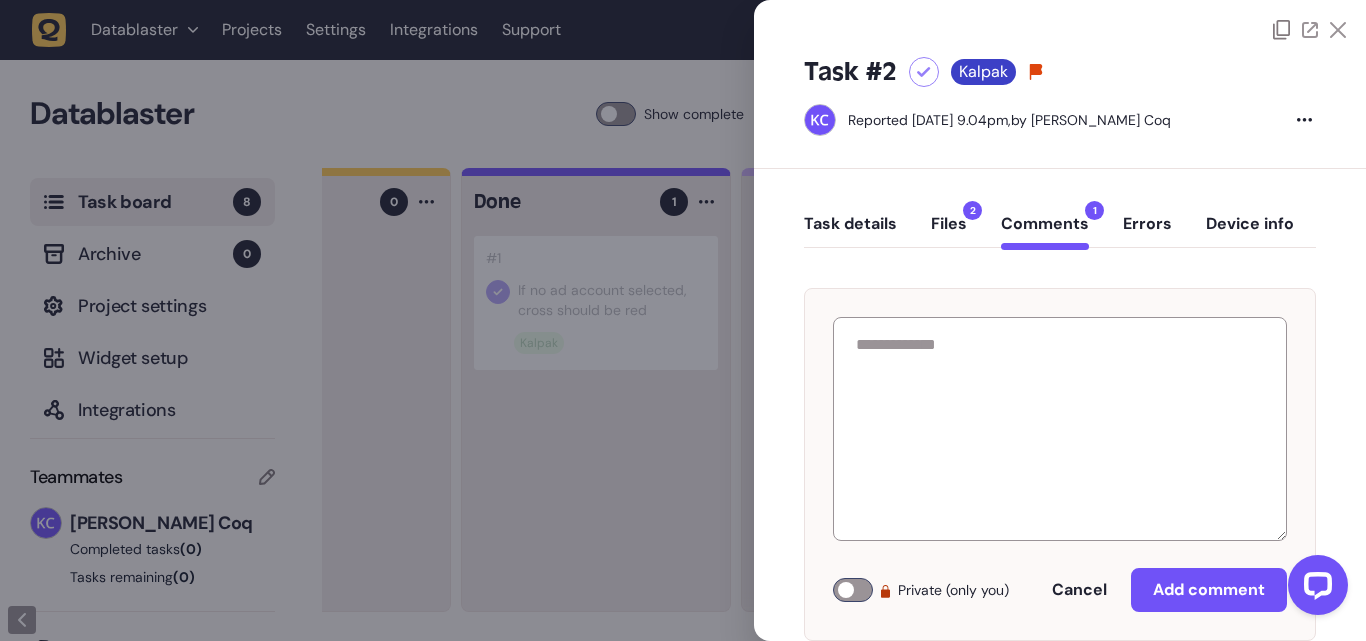click on "Files  2" 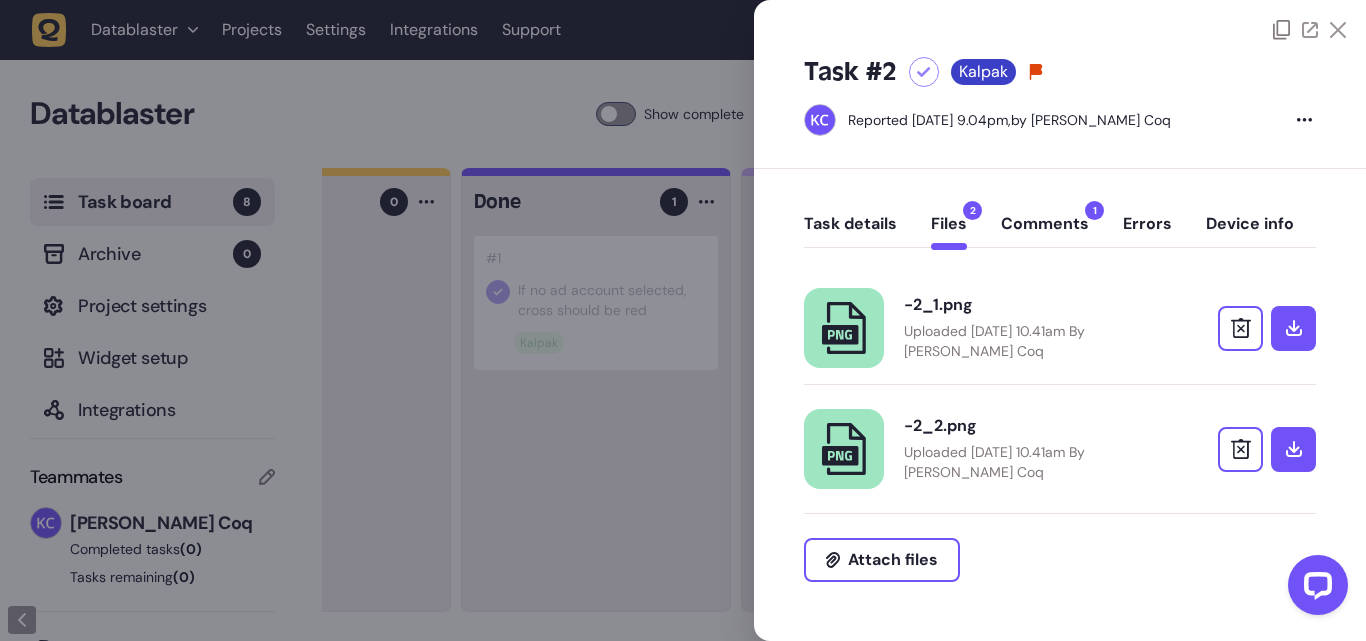 click on "Uploaded [DATE] 10.41am By [PERSON_NAME] Coq" 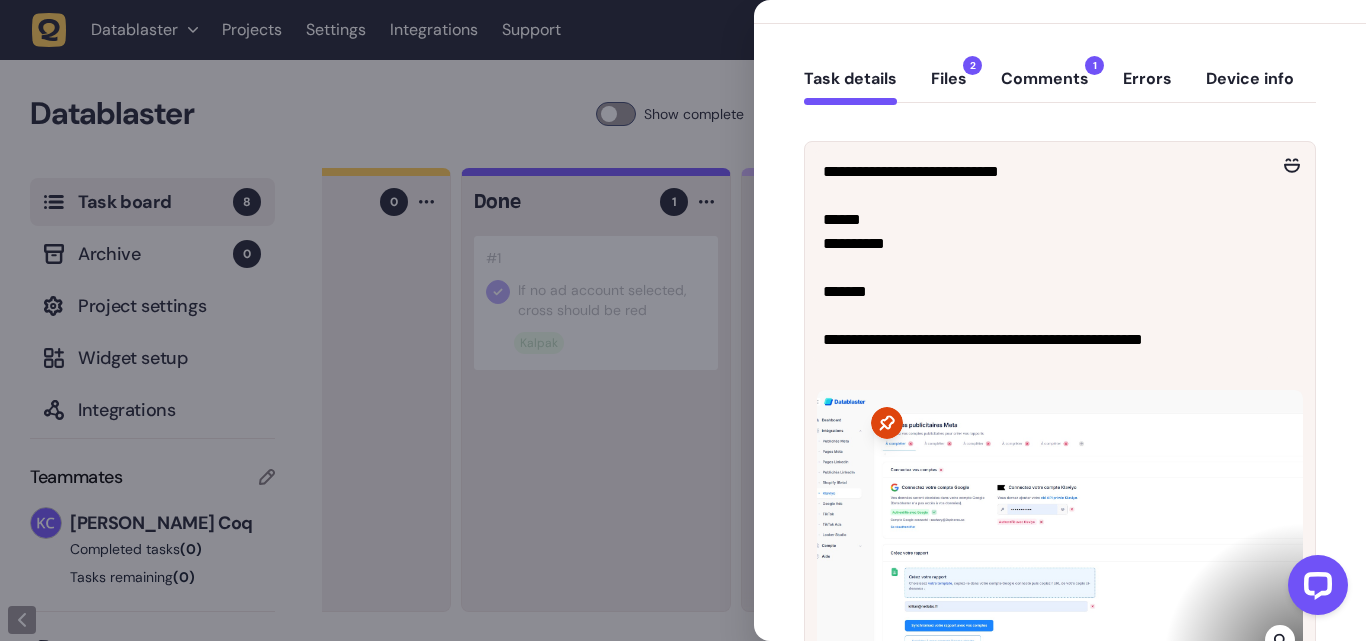 scroll, scrollTop: 400, scrollLeft: 0, axis: vertical 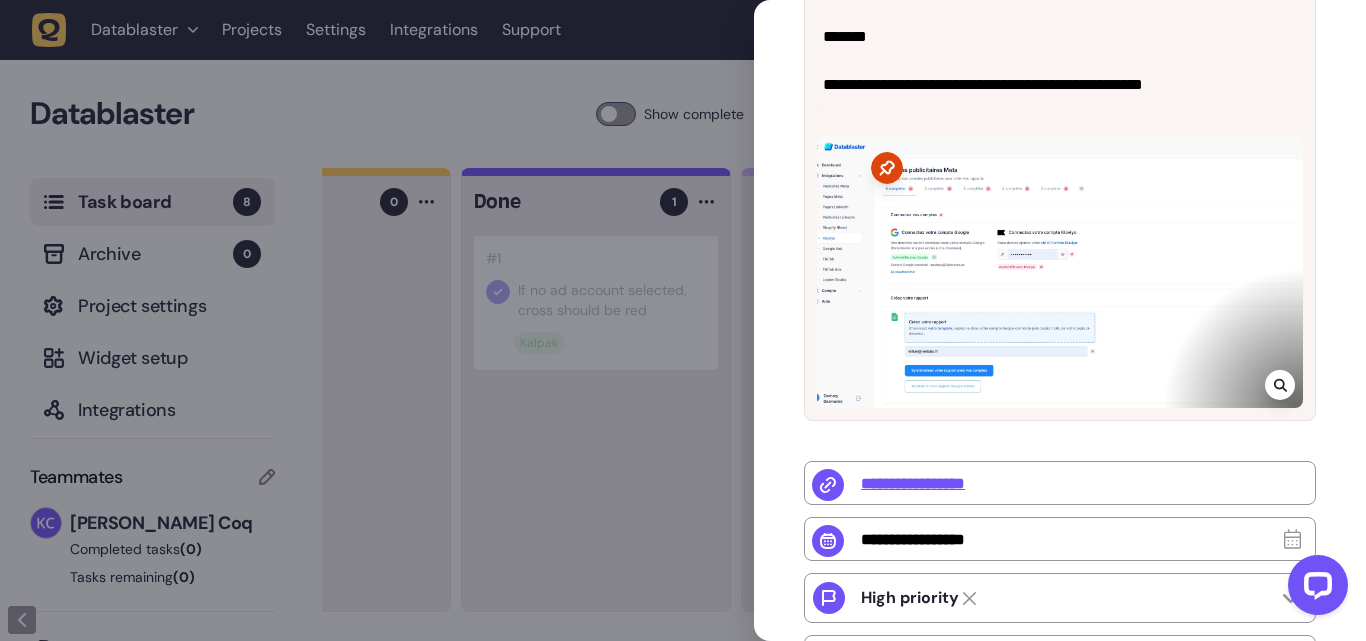 click 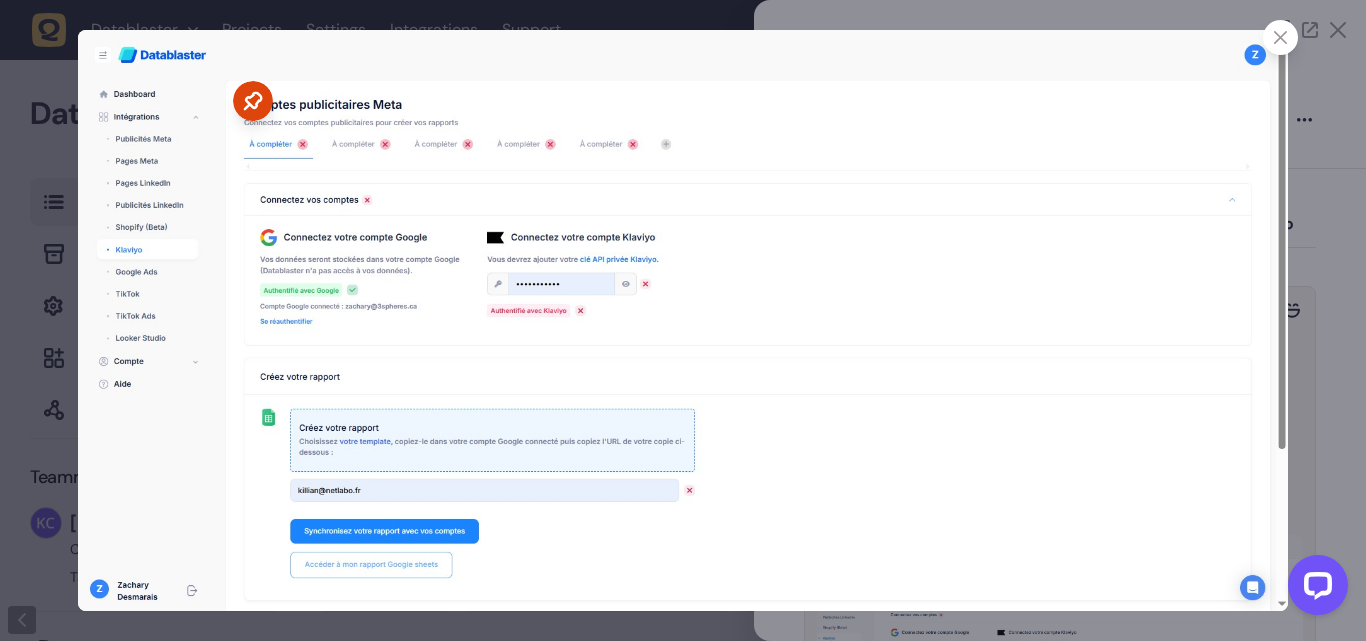 click 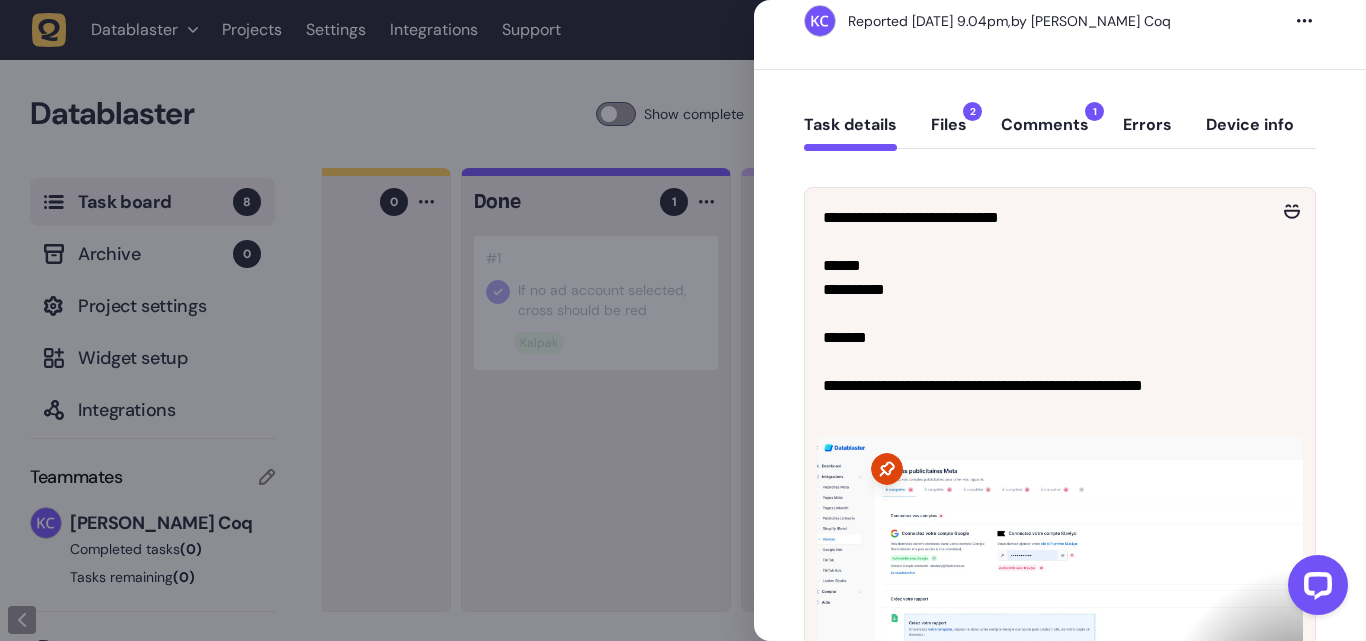 scroll, scrollTop: 0, scrollLeft: 0, axis: both 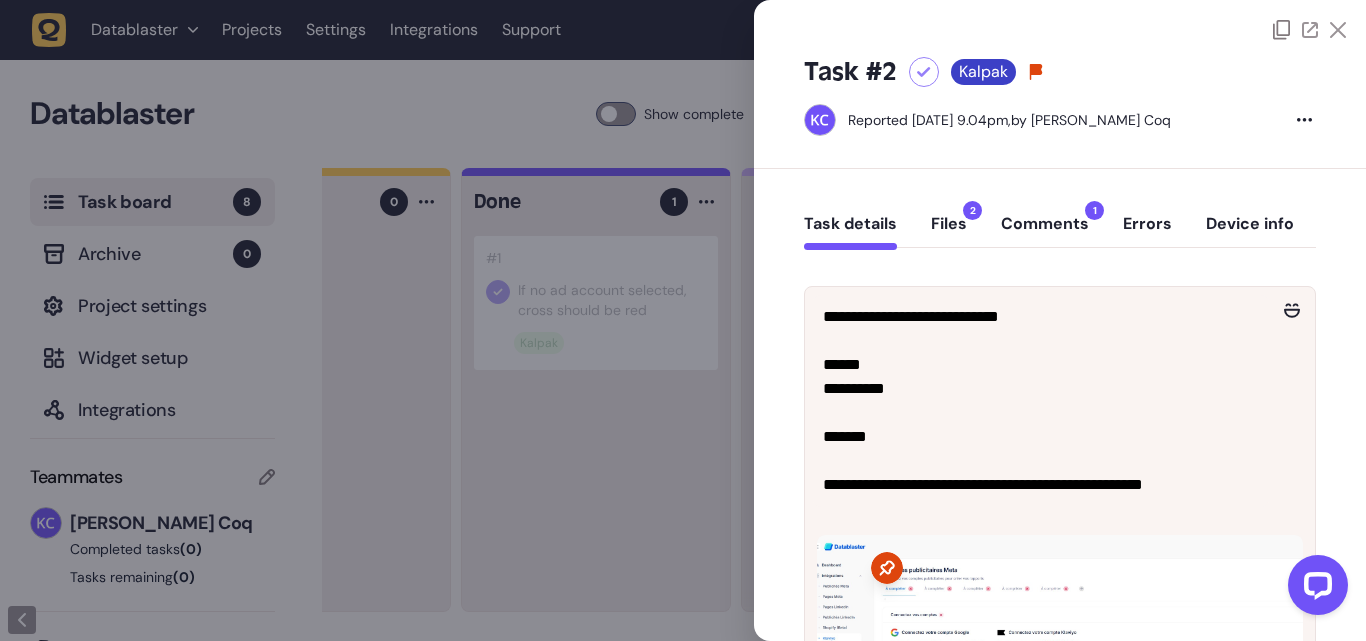 click 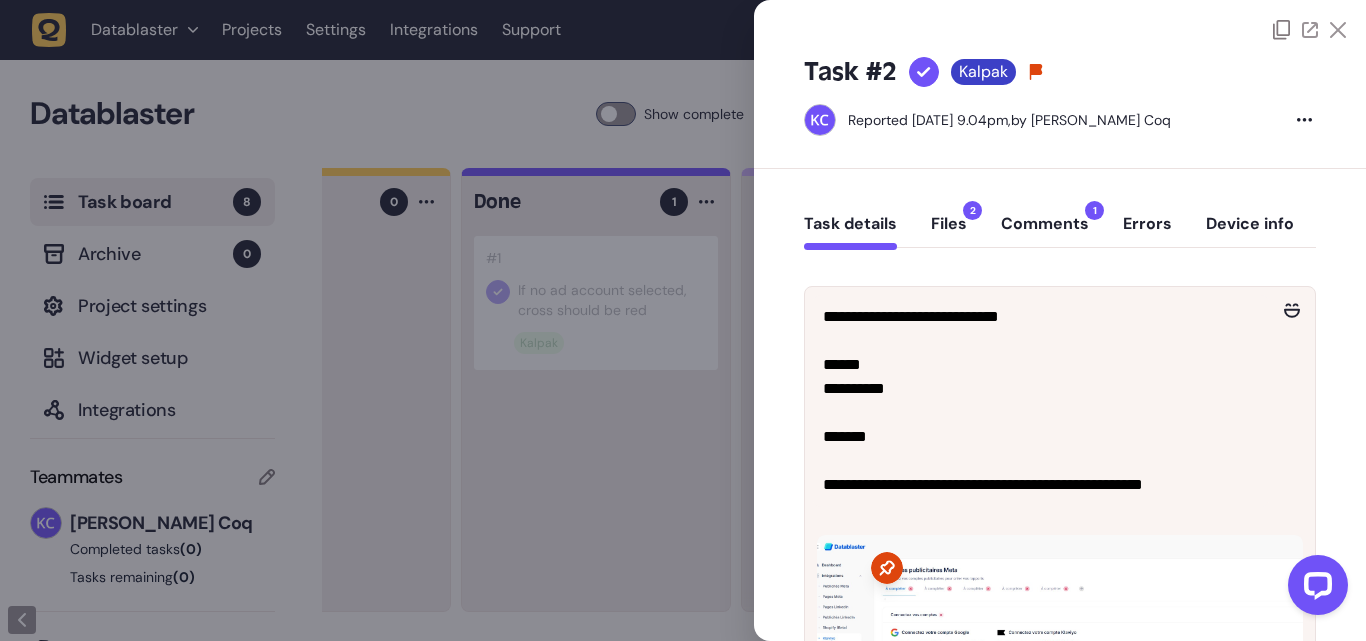 click 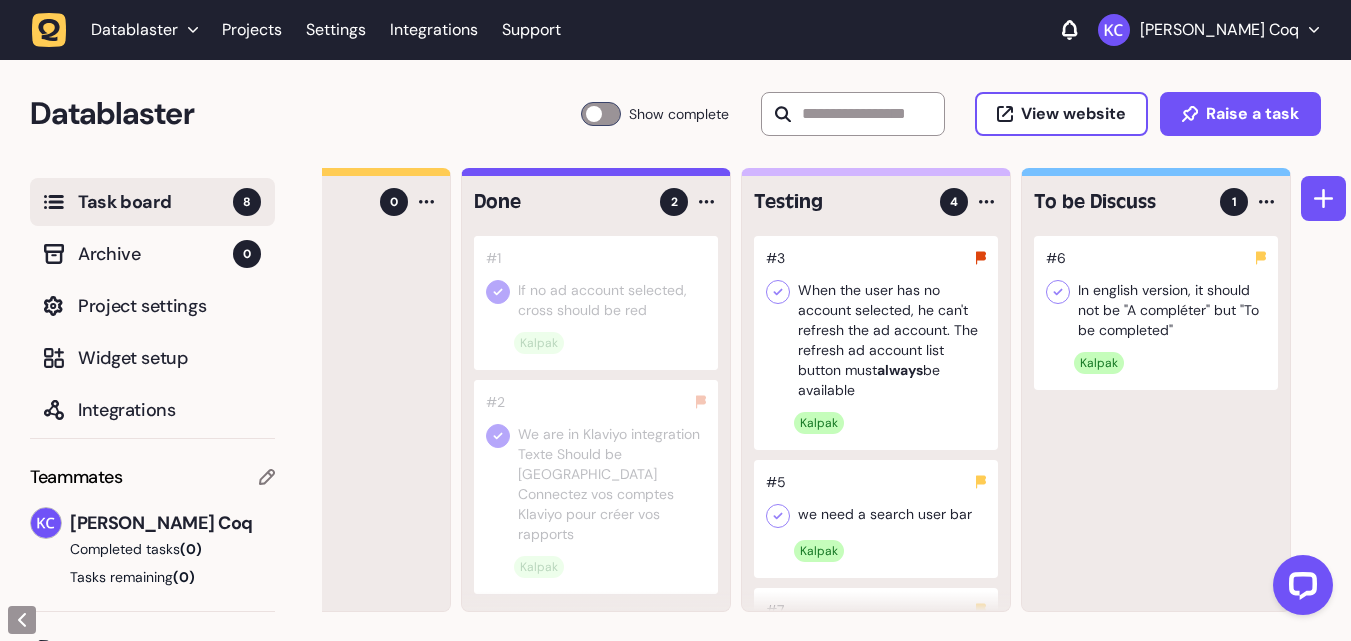 click 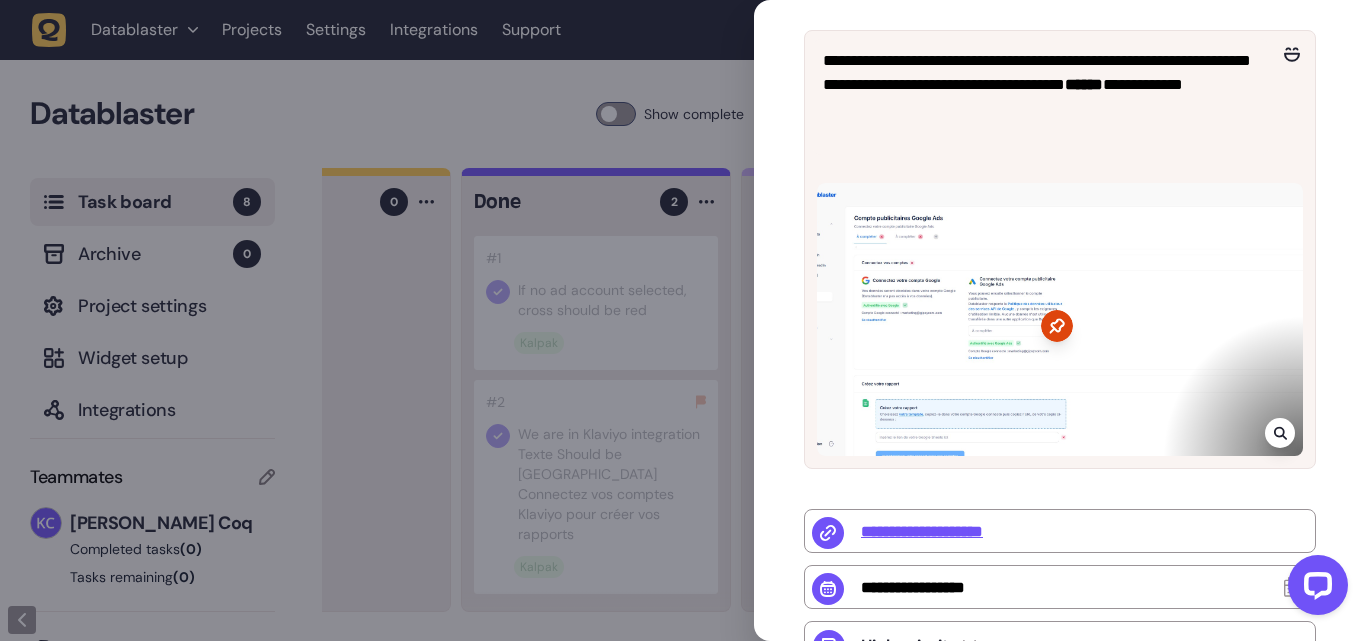 scroll, scrollTop: 400, scrollLeft: 0, axis: vertical 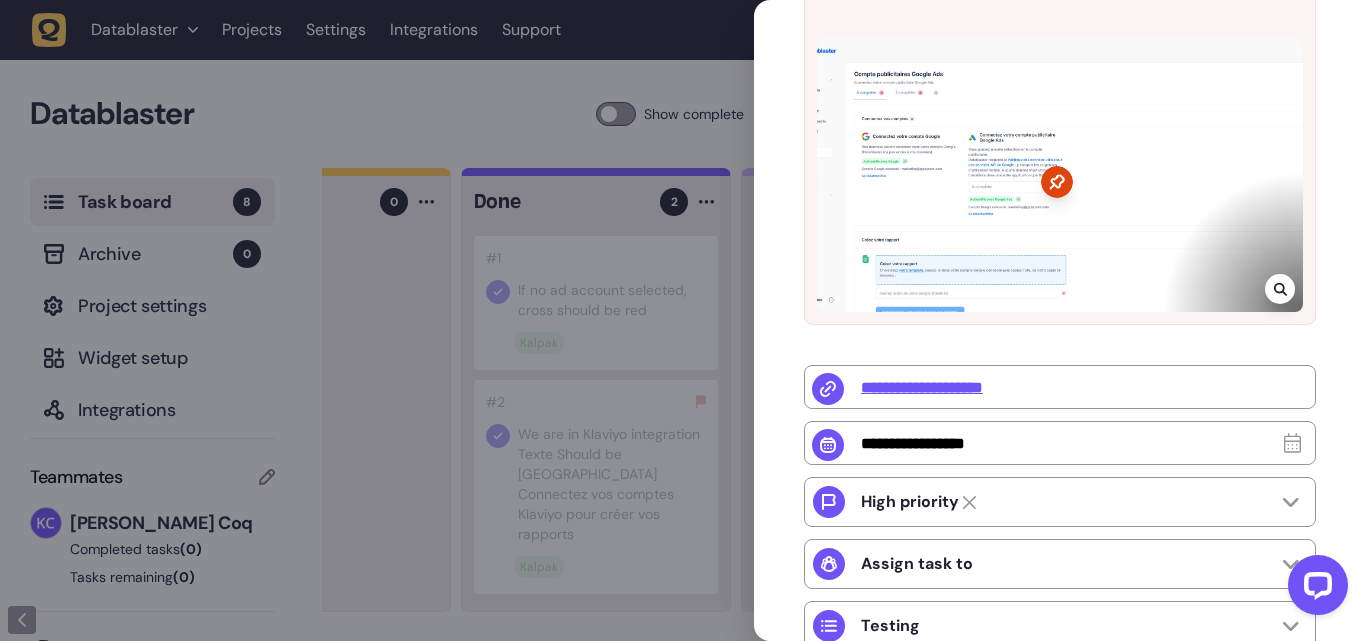 click 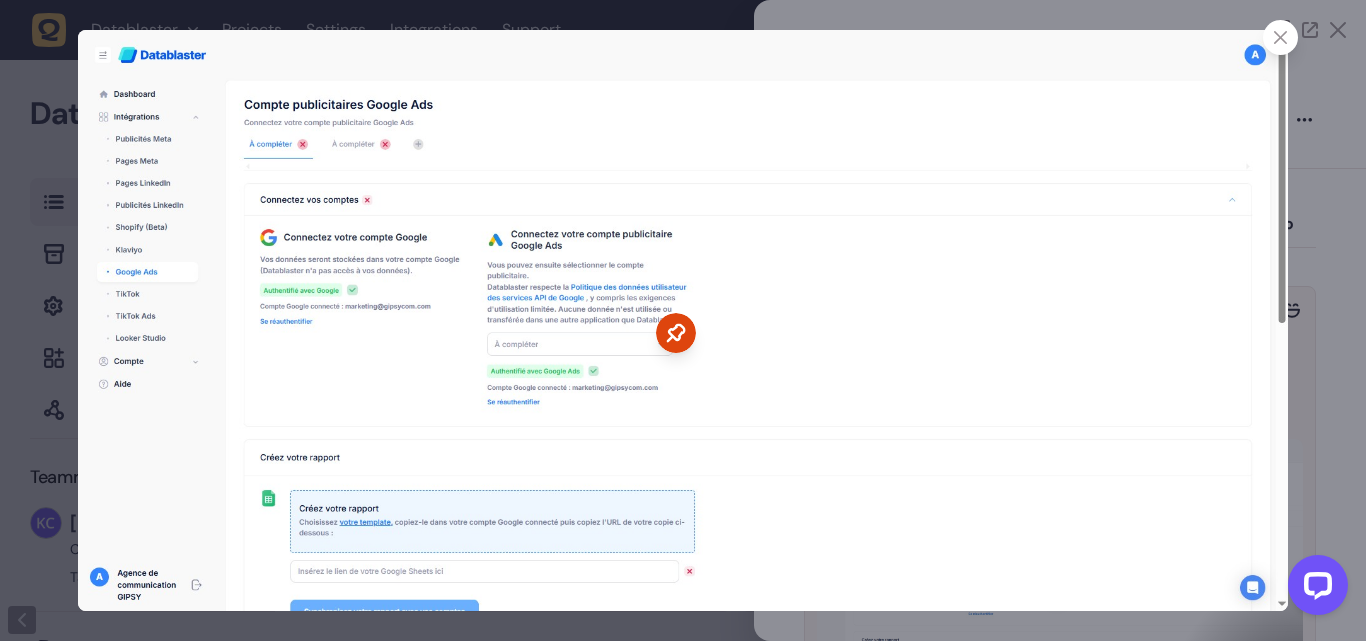 click 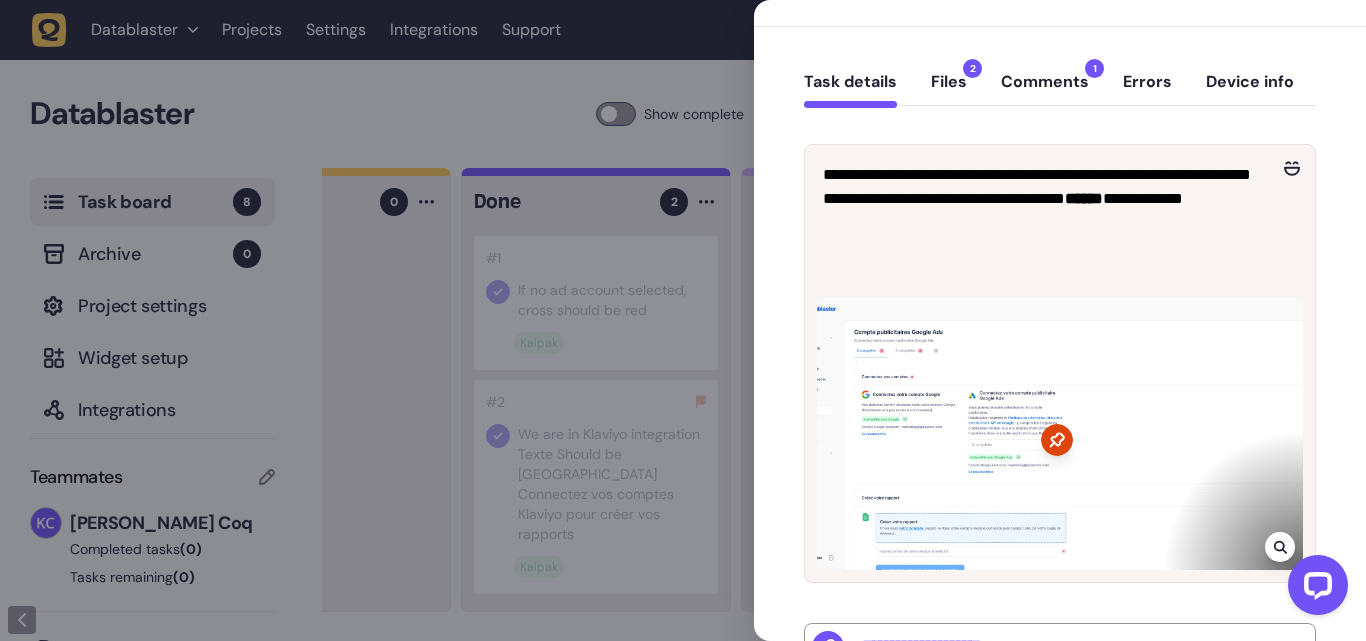 scroll, scrollTop: 0, scrollLeft: 0, axis: both 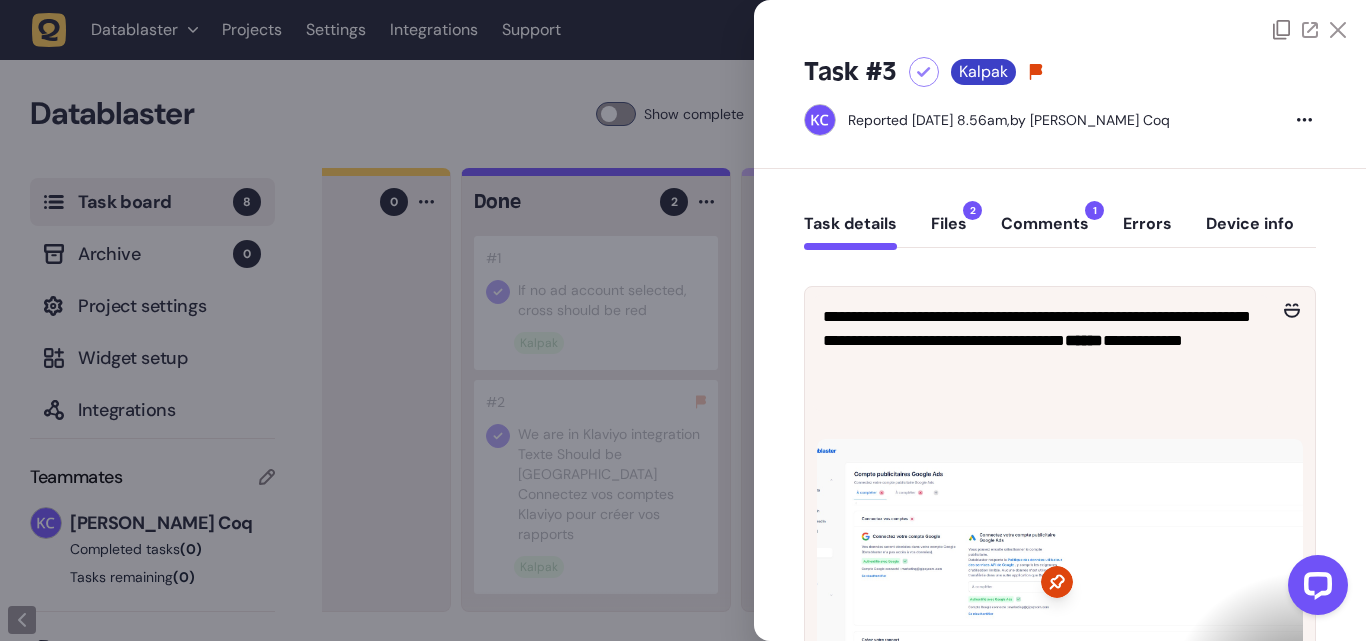 click on "Comments  1" 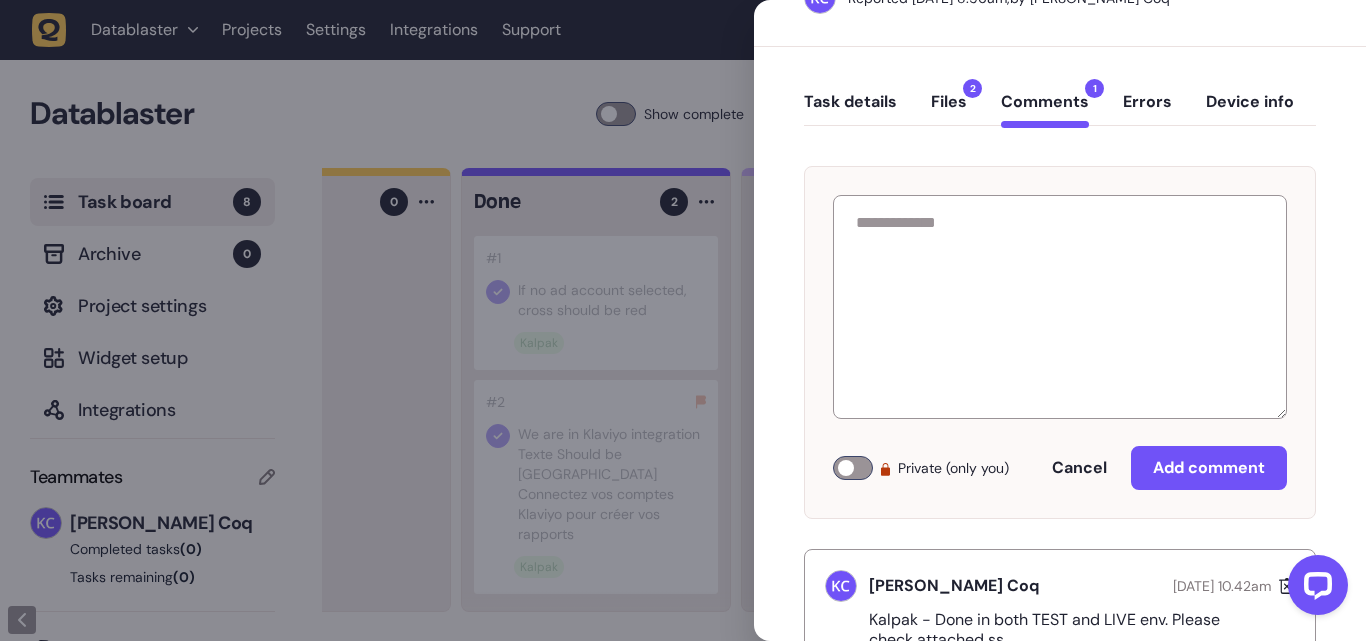 scroll, scrollTop: 0, scrollLeft: 0, axis: both 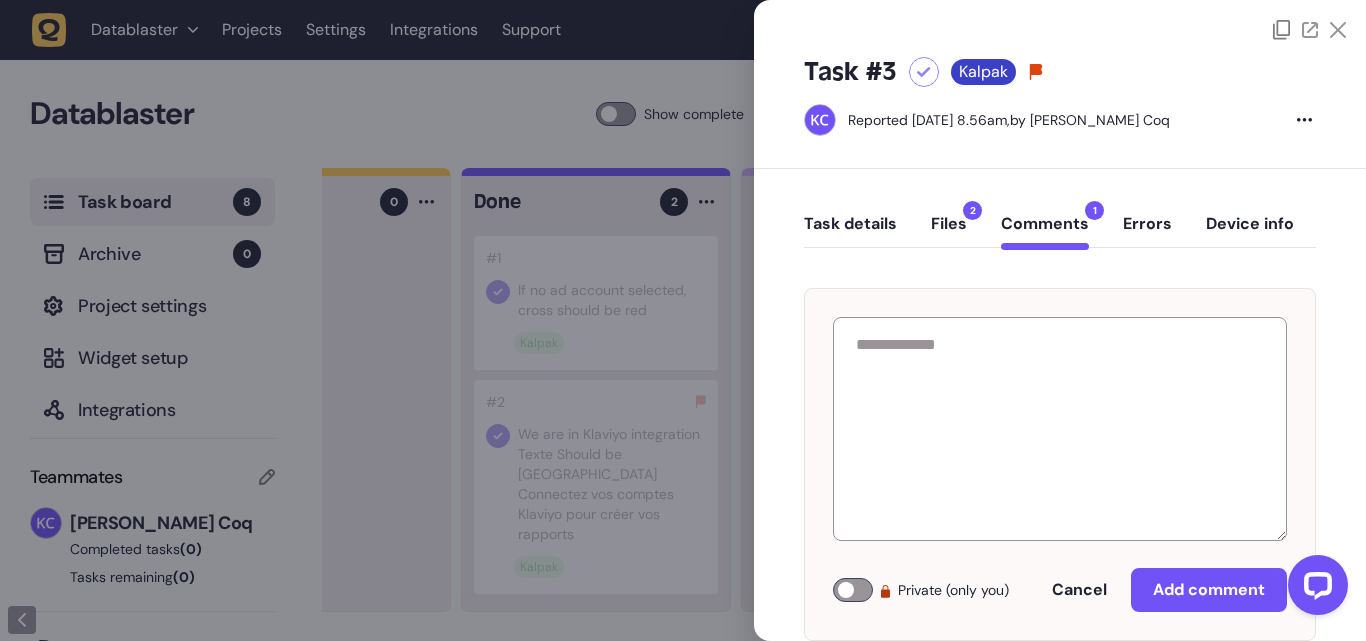 click on "Files  2" 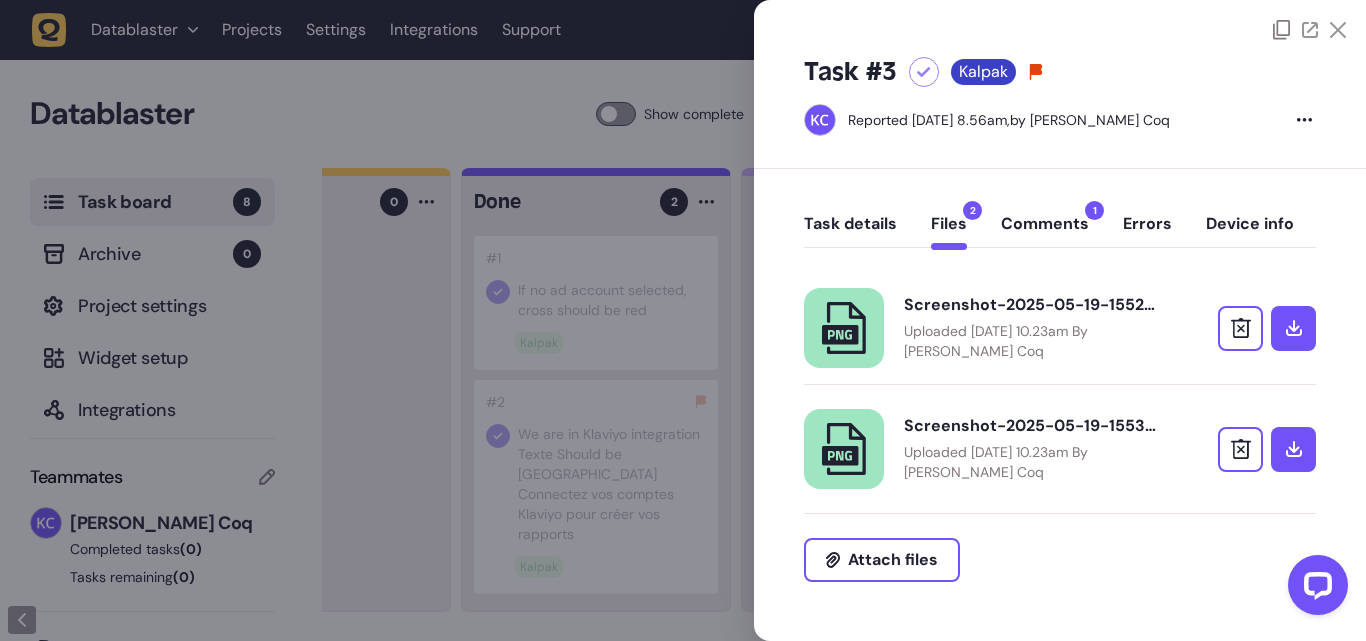 click on "Uploaded [DATE] 10.23am By [PERSON_NAME] Coq" 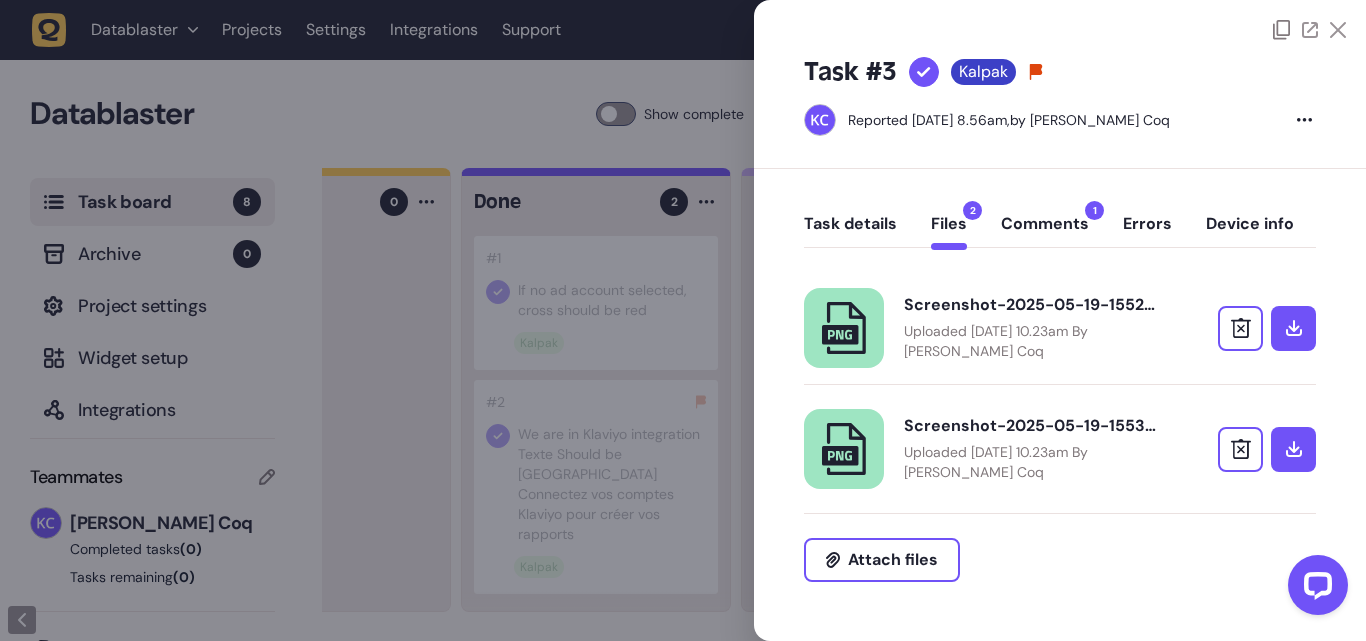 click 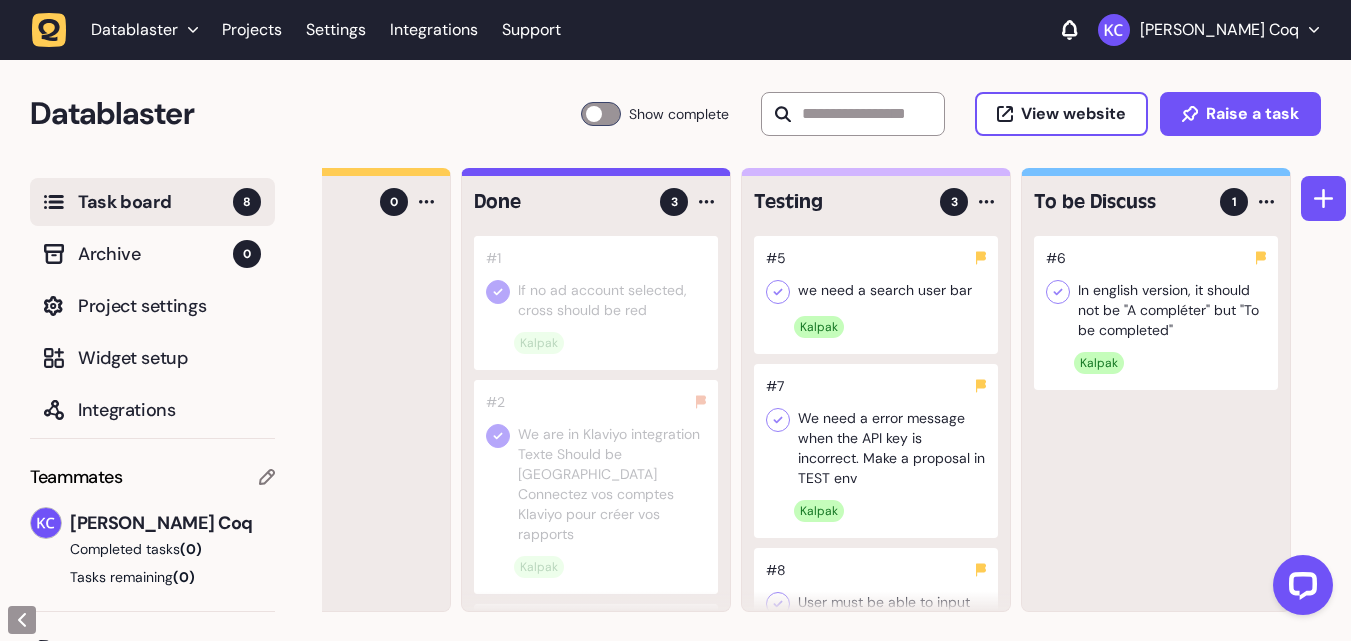 click 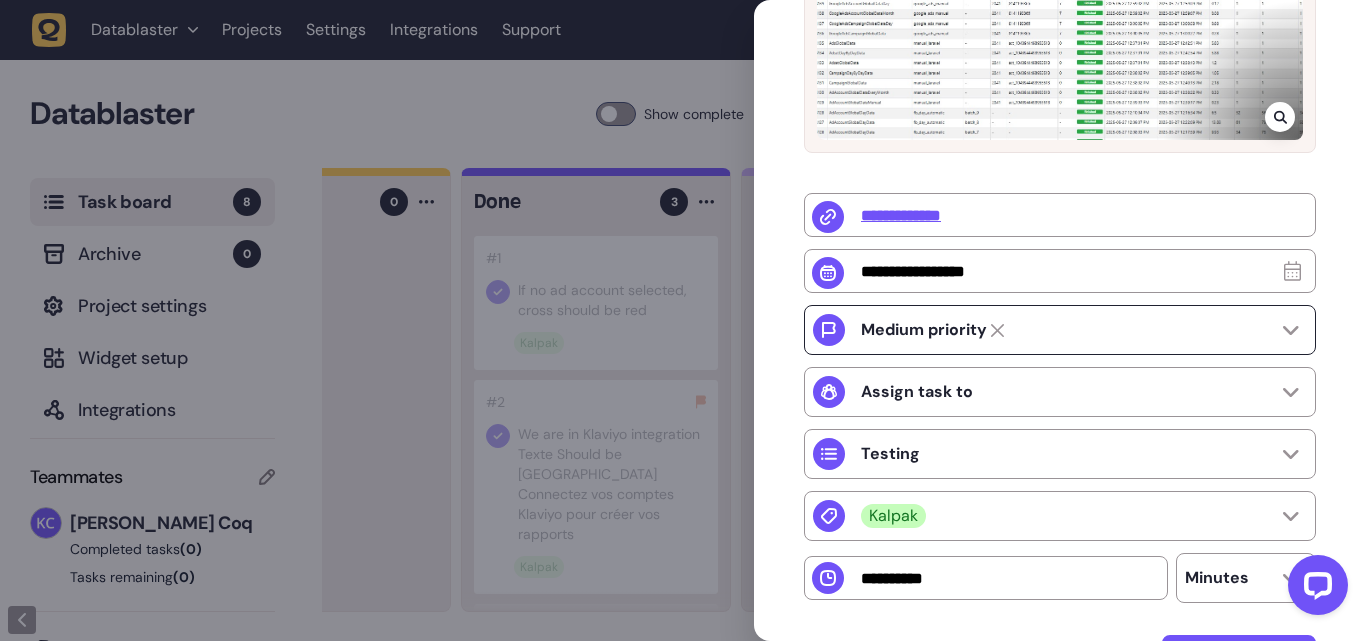 scroll, scrollTop: 0, scrollLeft: 0, axis: both 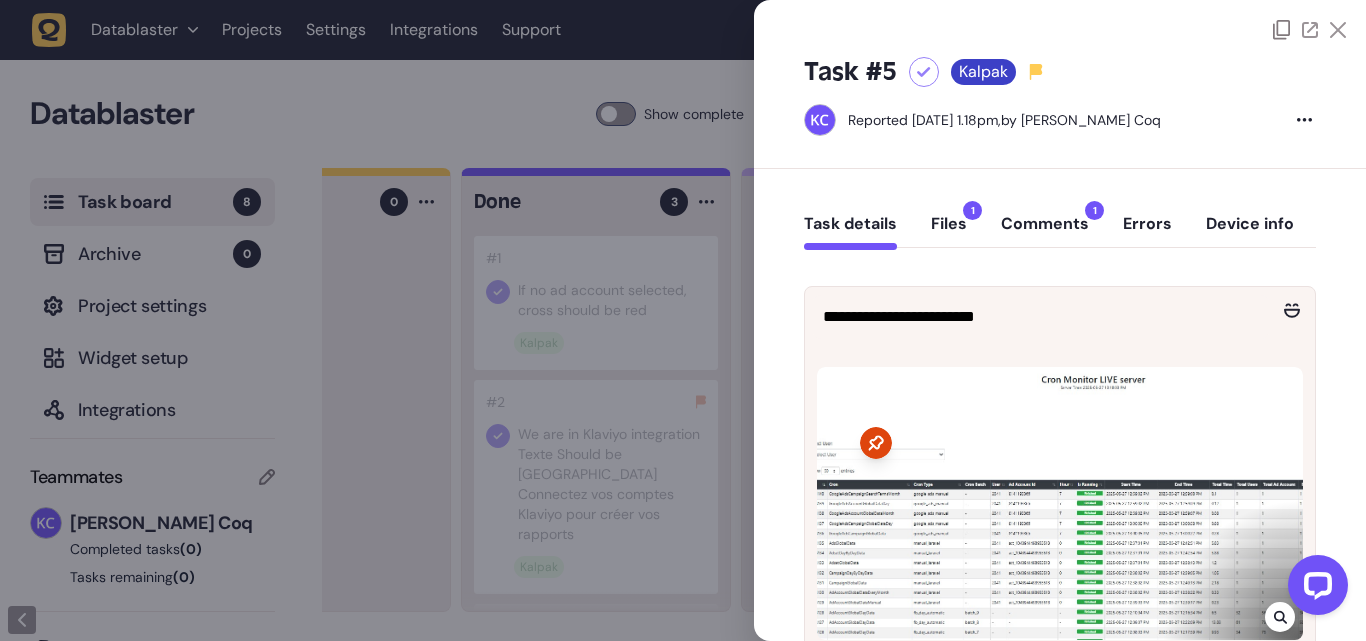 click on "Comments  1" 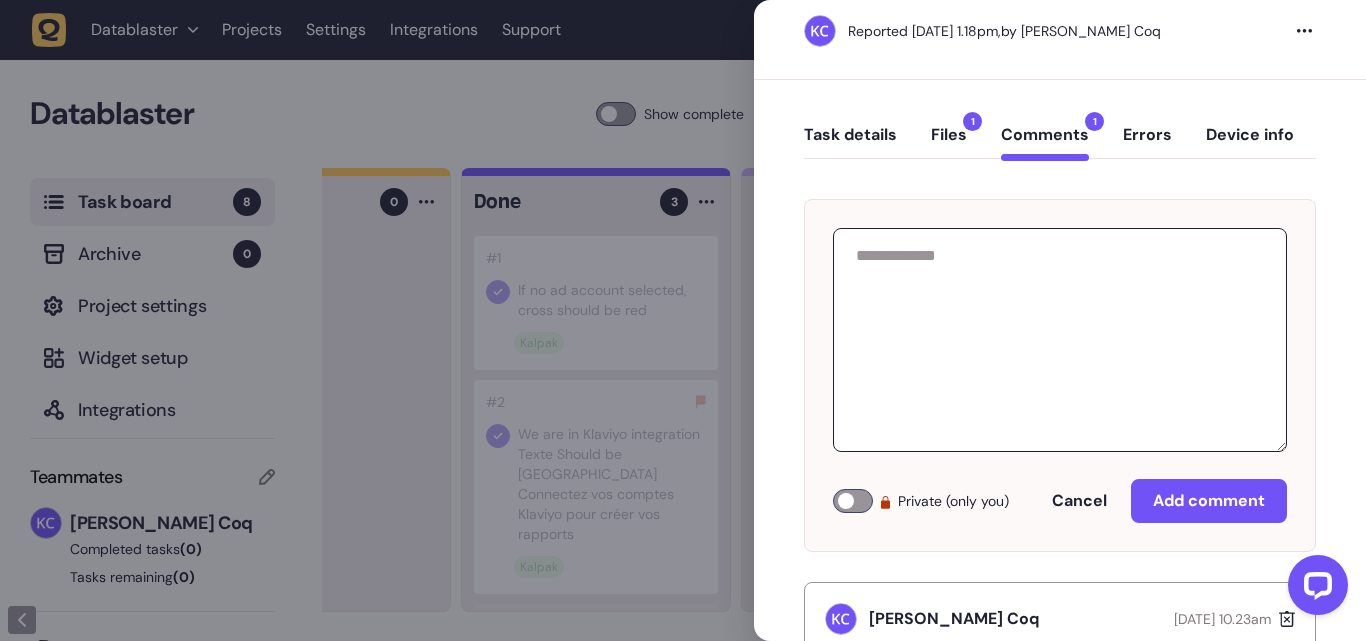 scroll, scrollTop: 0, scrollLeft: 0, axis: both 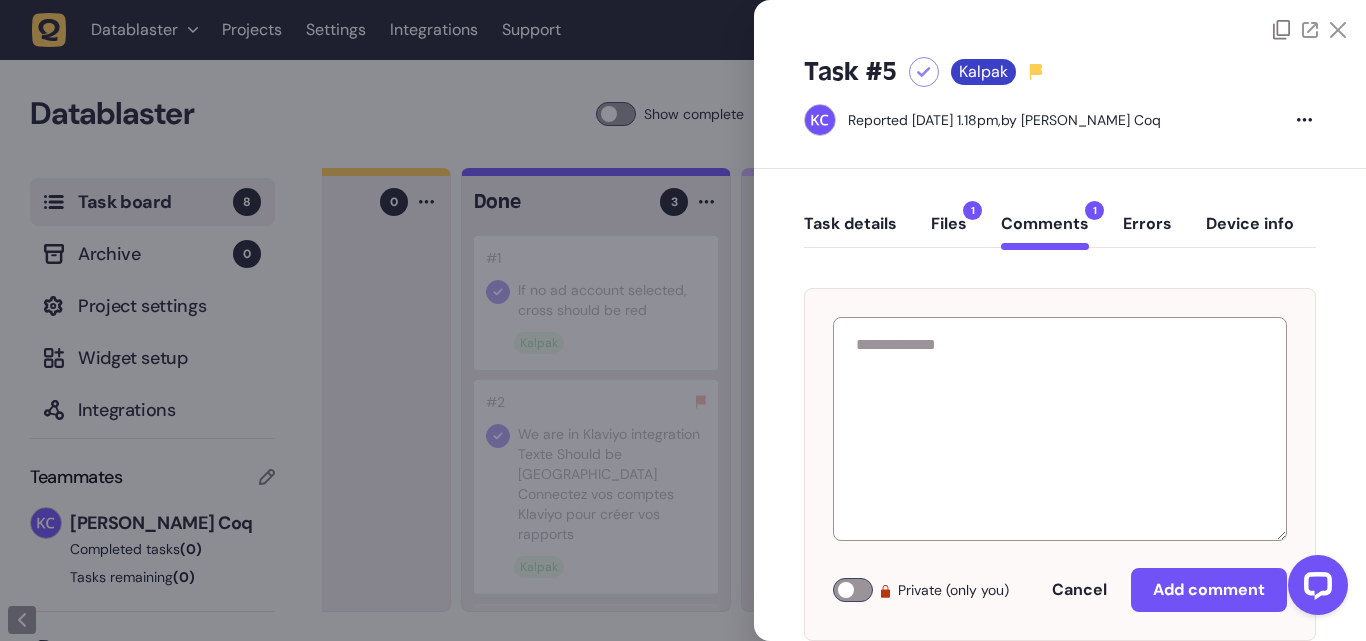 click on "Files  1" 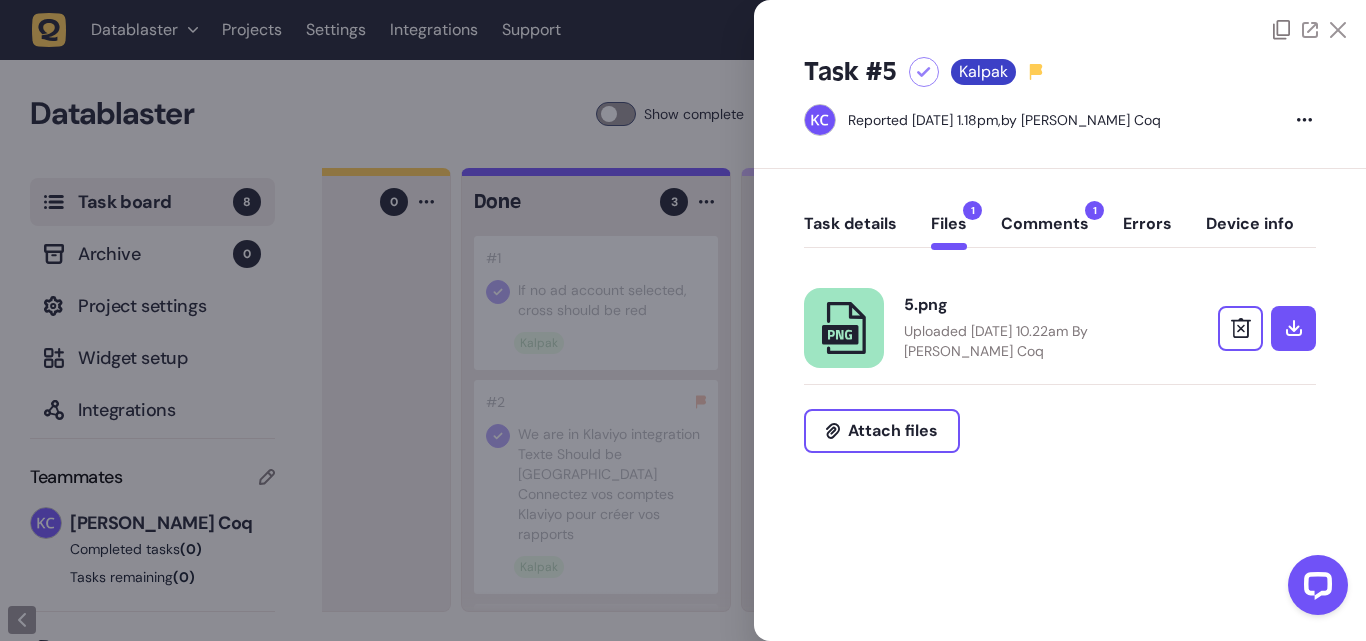 click on "Uploaded [DATE] 10.22am By [PERSON_NAME] Coq" 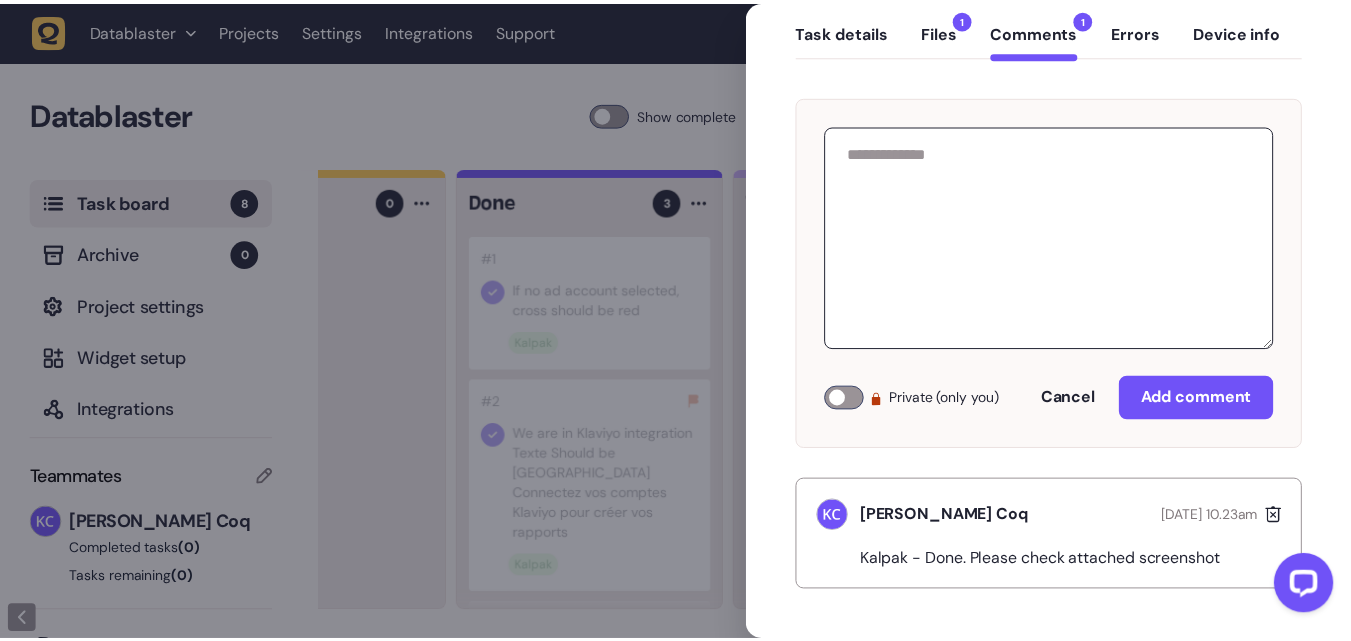 scroll, scrollTop: 0, scrollLeft: 0, axis: both 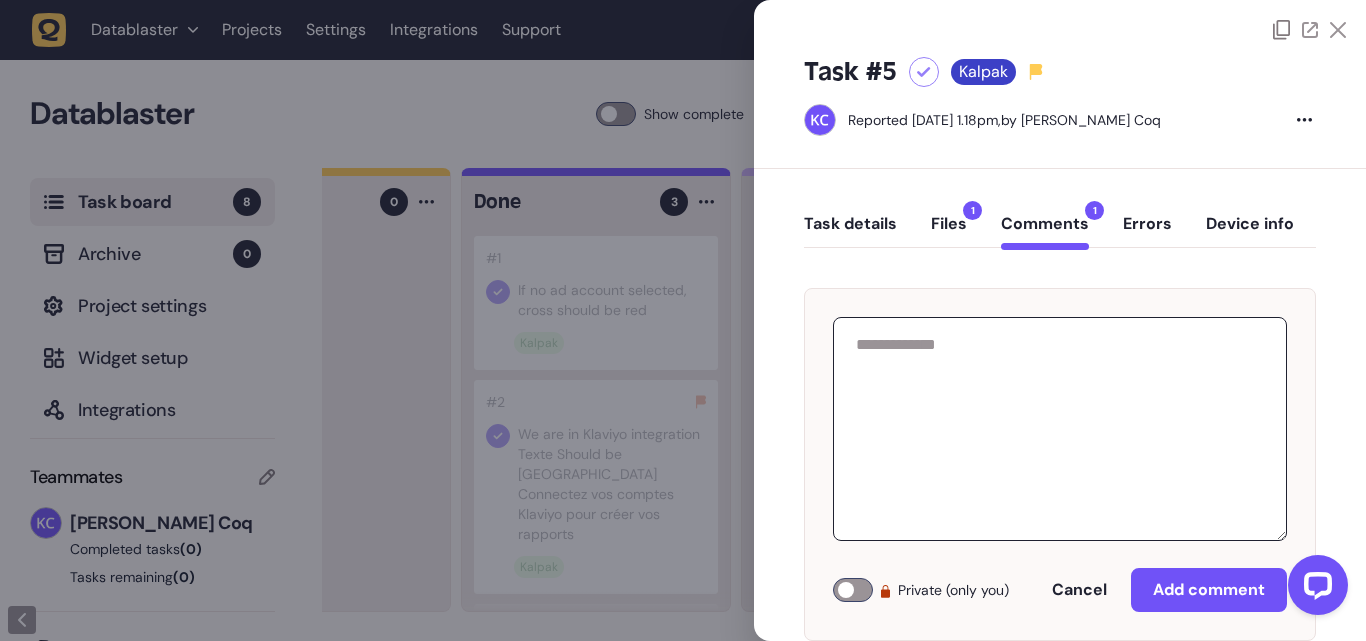 drag, startPoint x: 959, startPoint y: 227, endPoint x: 863, endPoint y: 408, distance: 204.88289 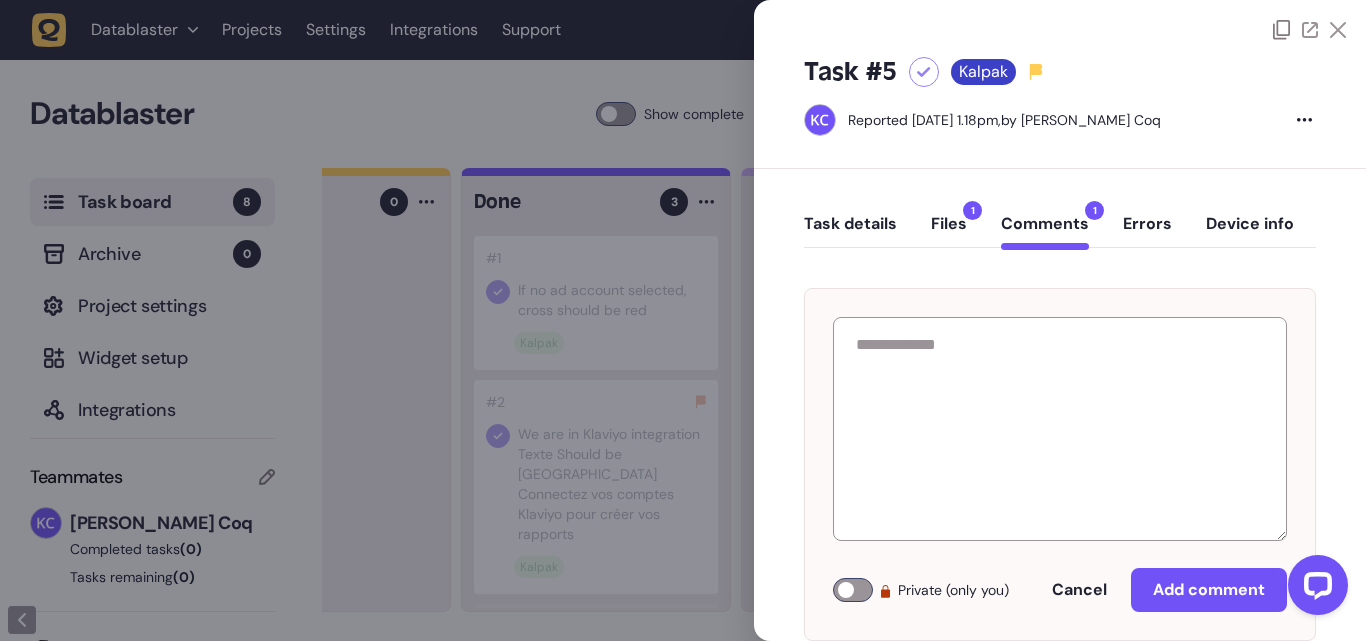click on "Files  1" 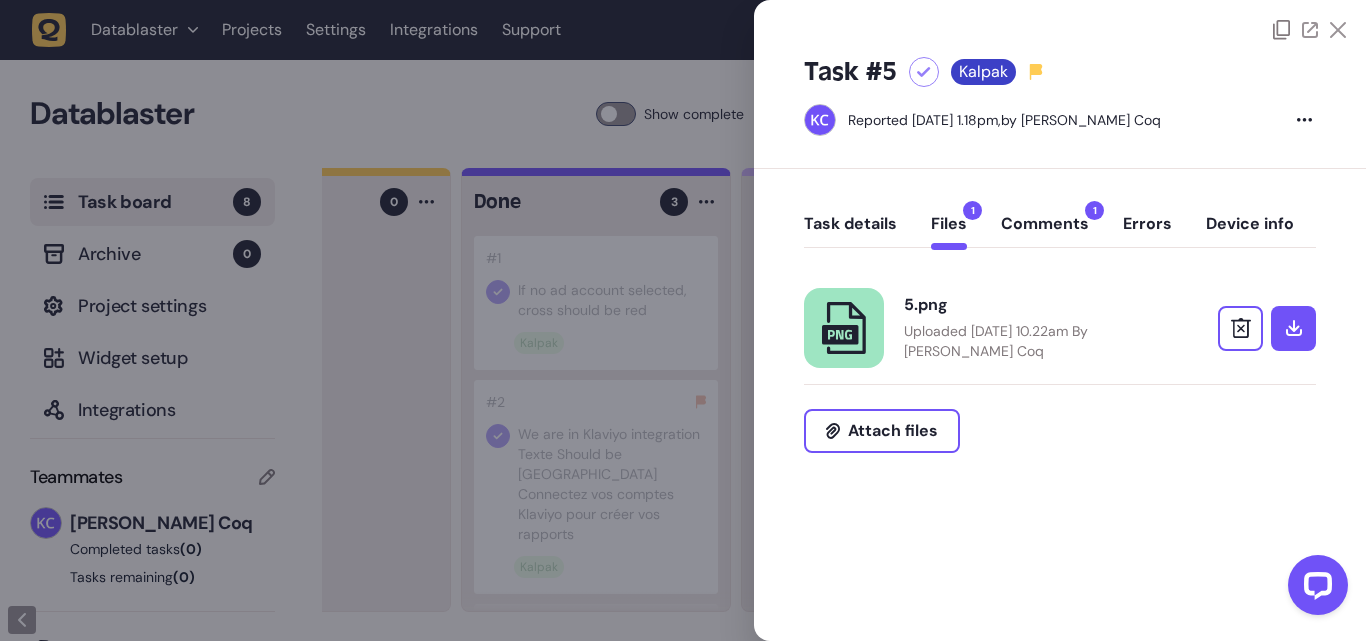 click on "Uploaded [DATE] 10.22am By [PERSON_NAME] Coq" 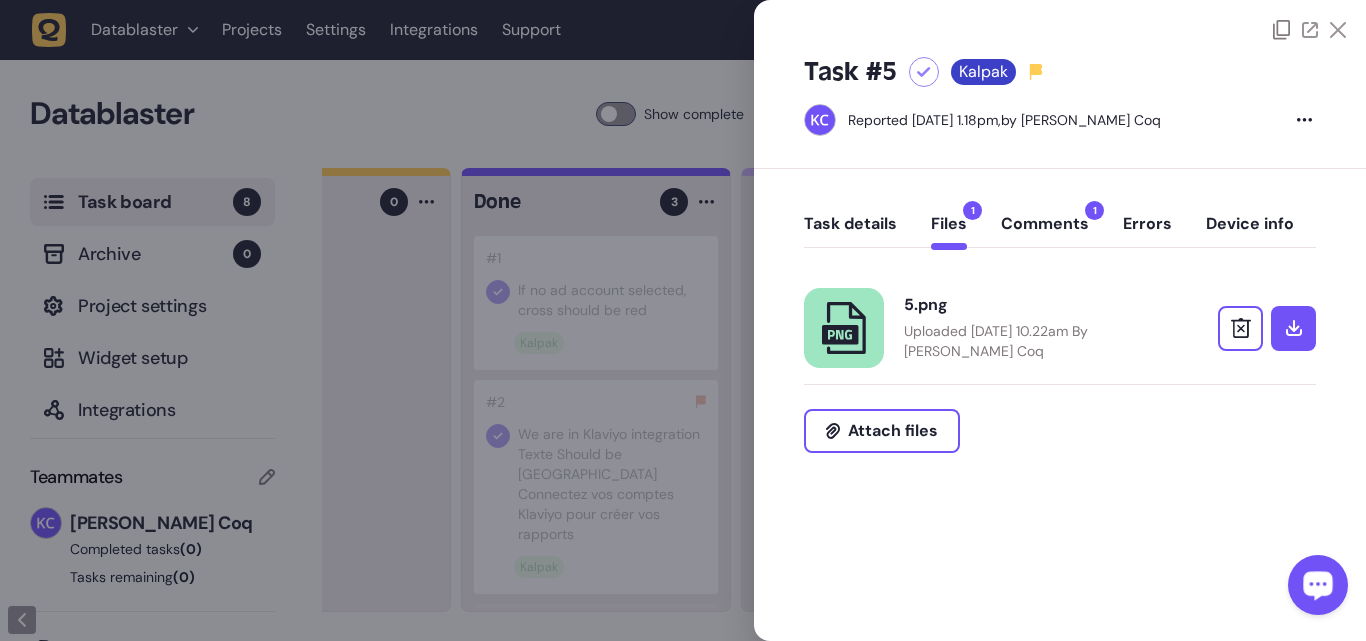 click 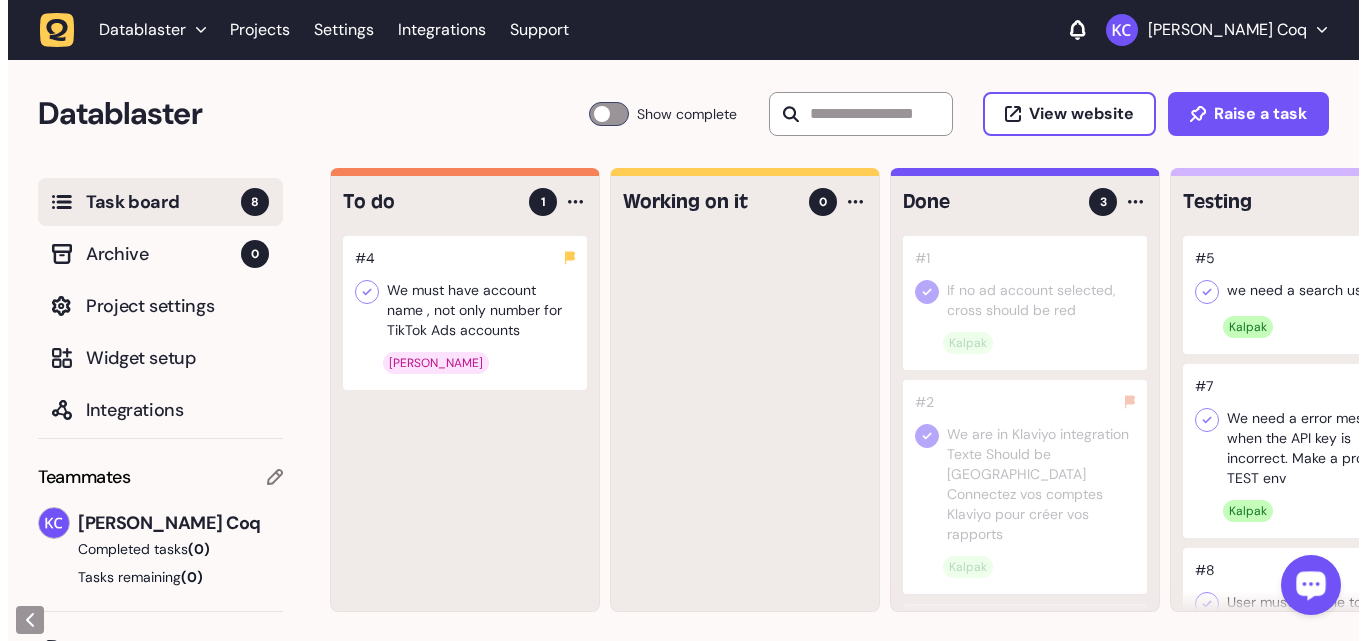 scroll, scrollTop: 0, scrollLeft: 436, axis: horizontal 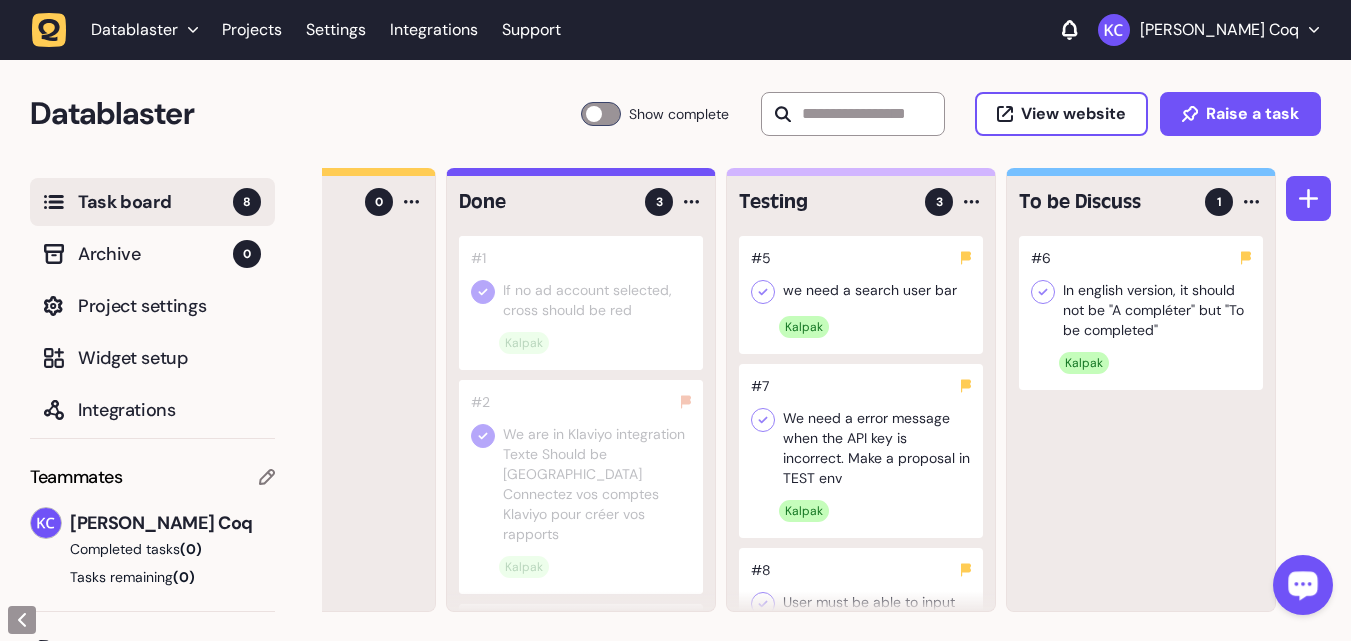 click 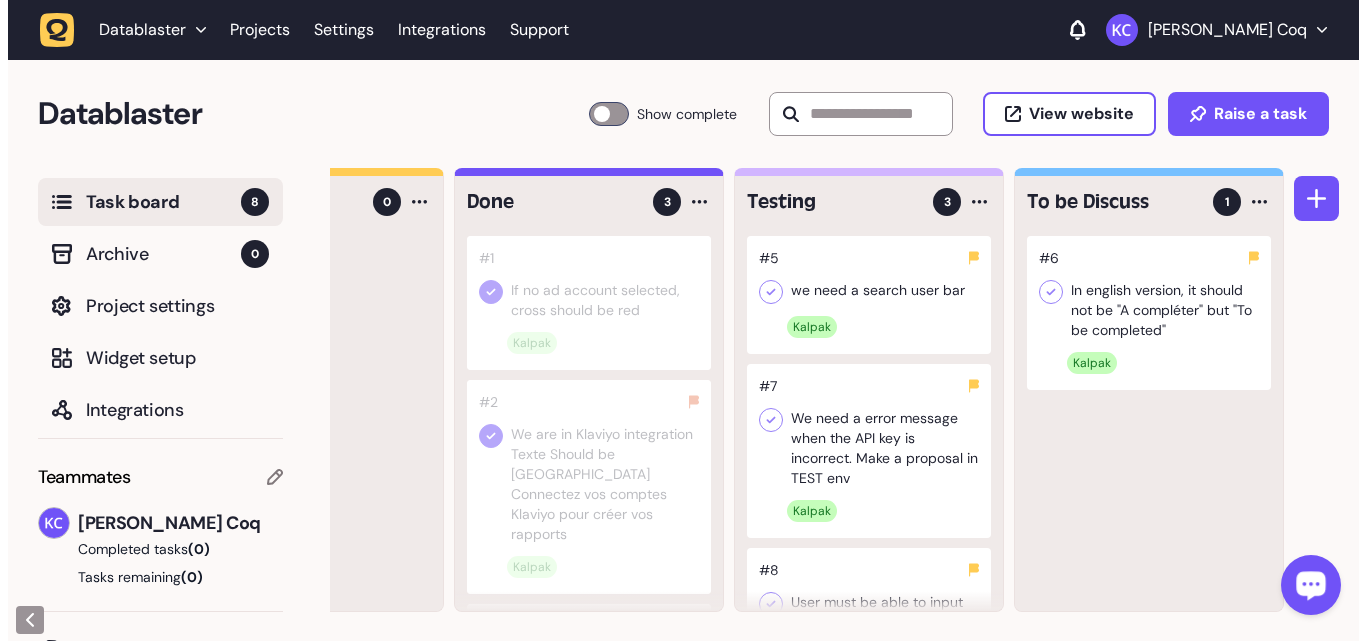 scroll, scrollTop: 0, scrollLeft: 421, axis: horizontal 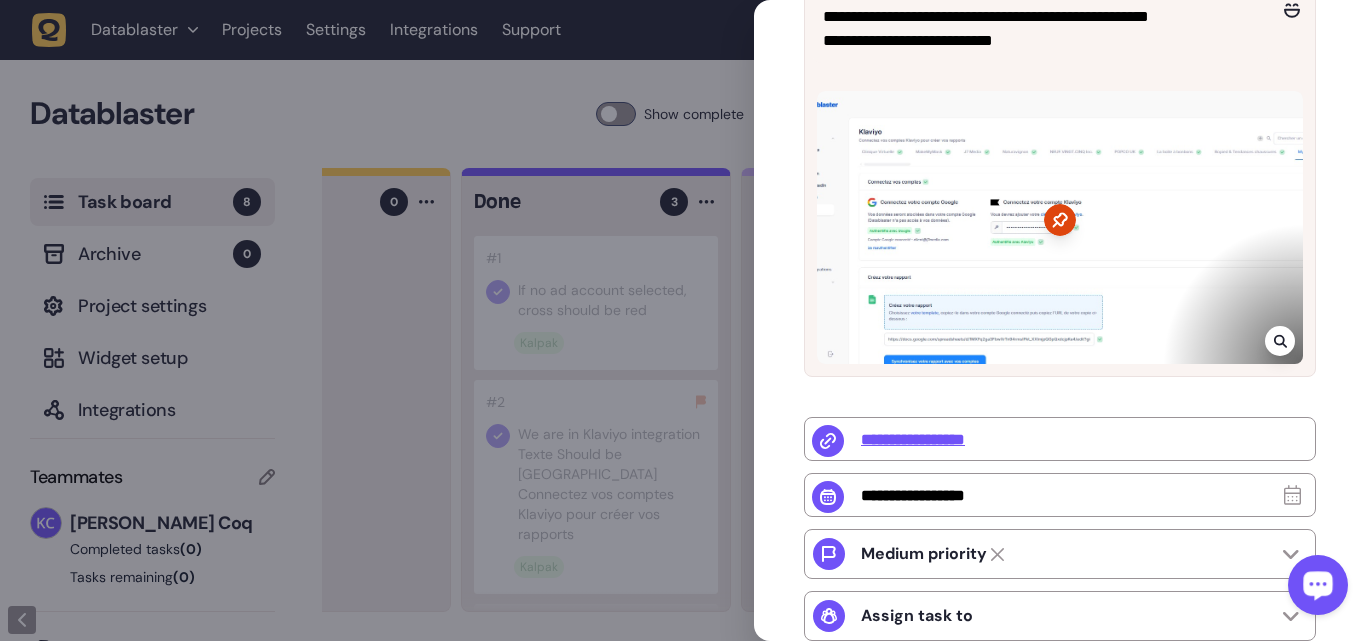 click 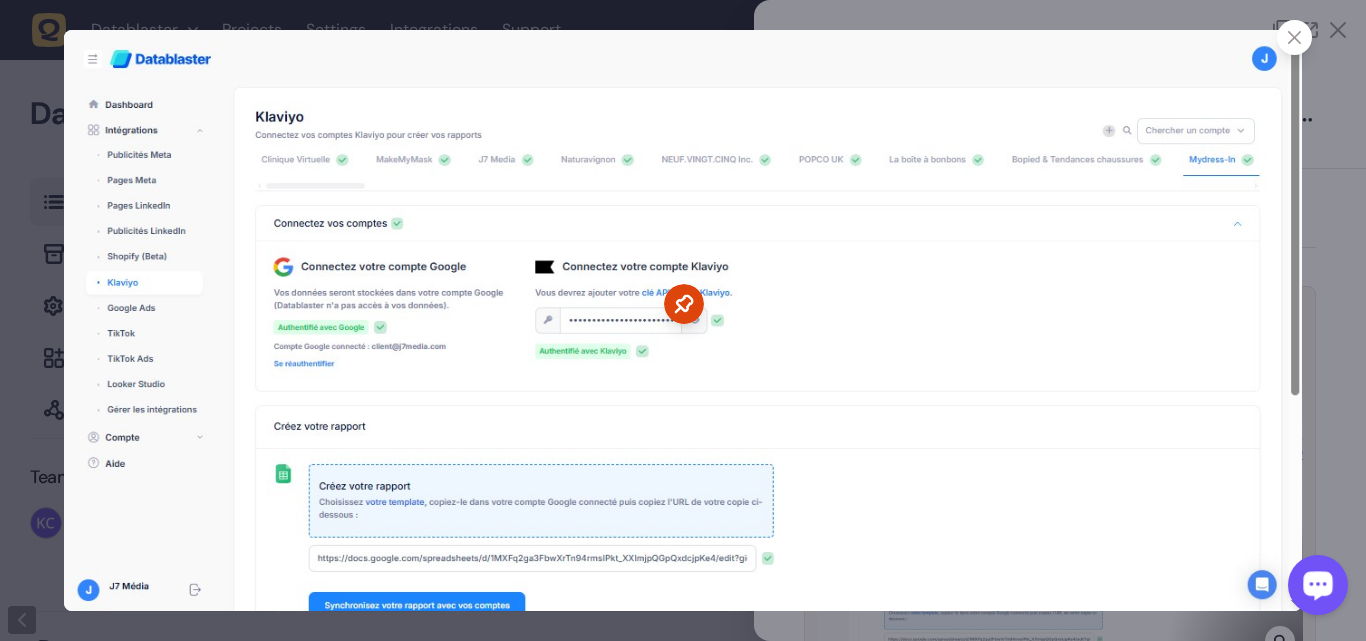 click 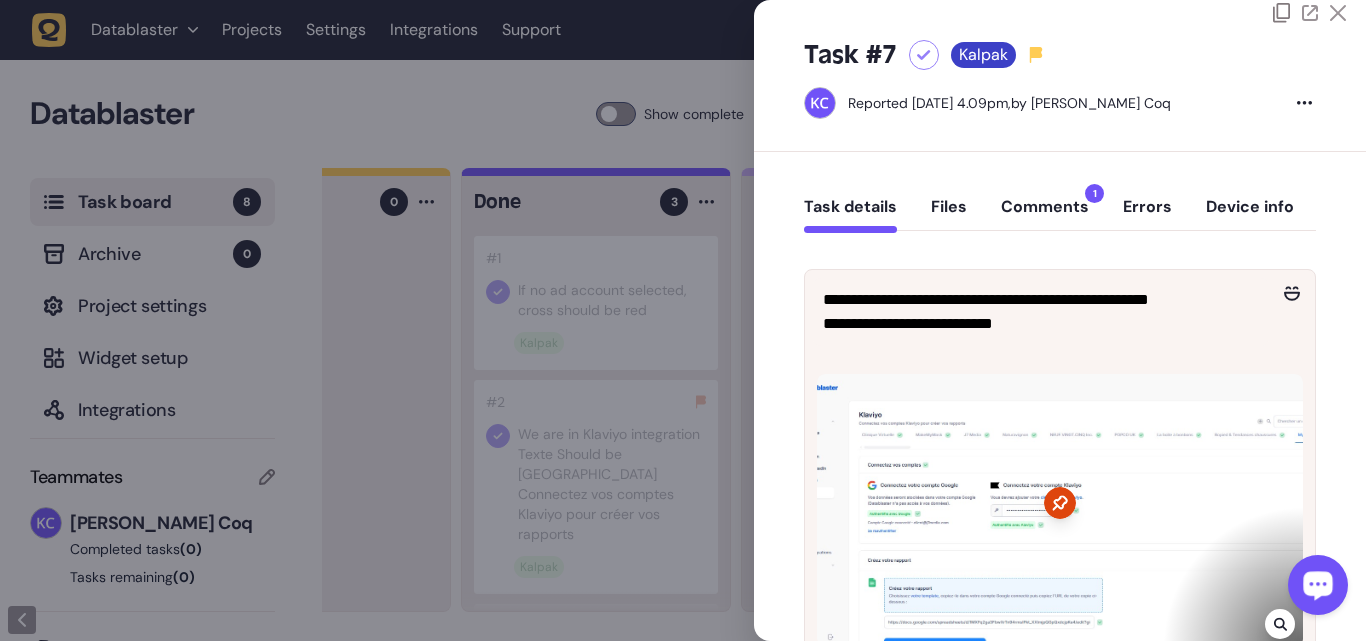 scroll, scrollTop: 0, scrollLeft: 0, axis: both 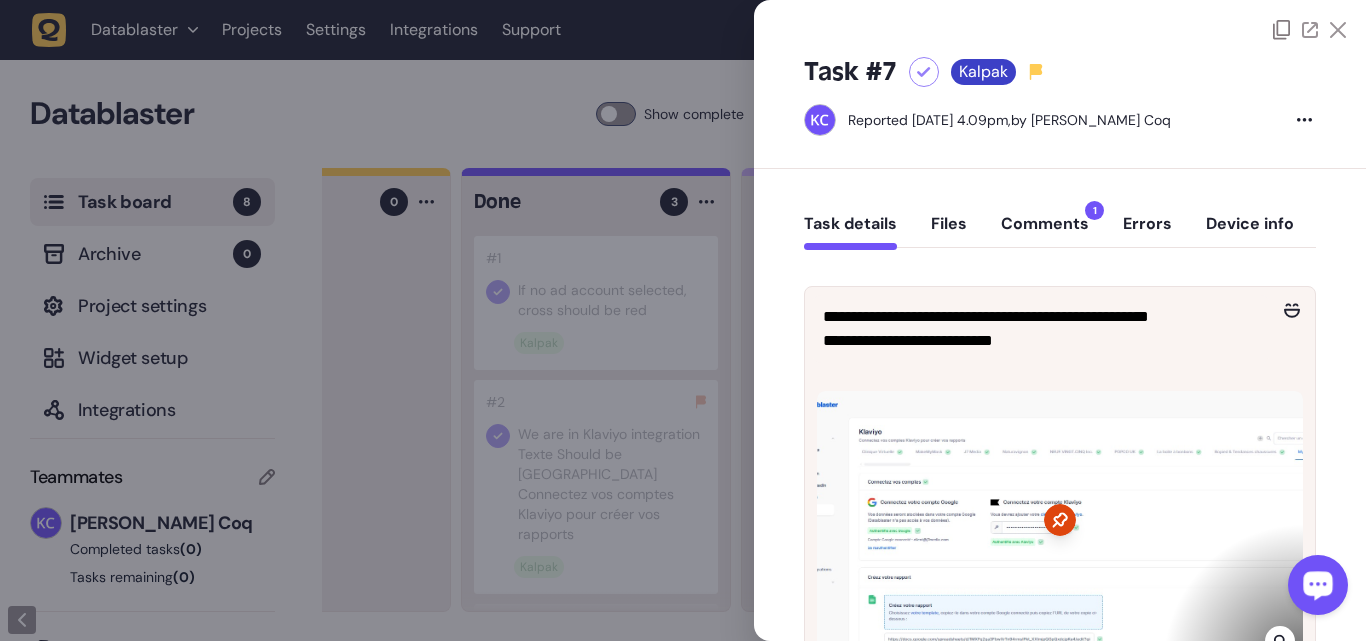 click on "Comments  1" 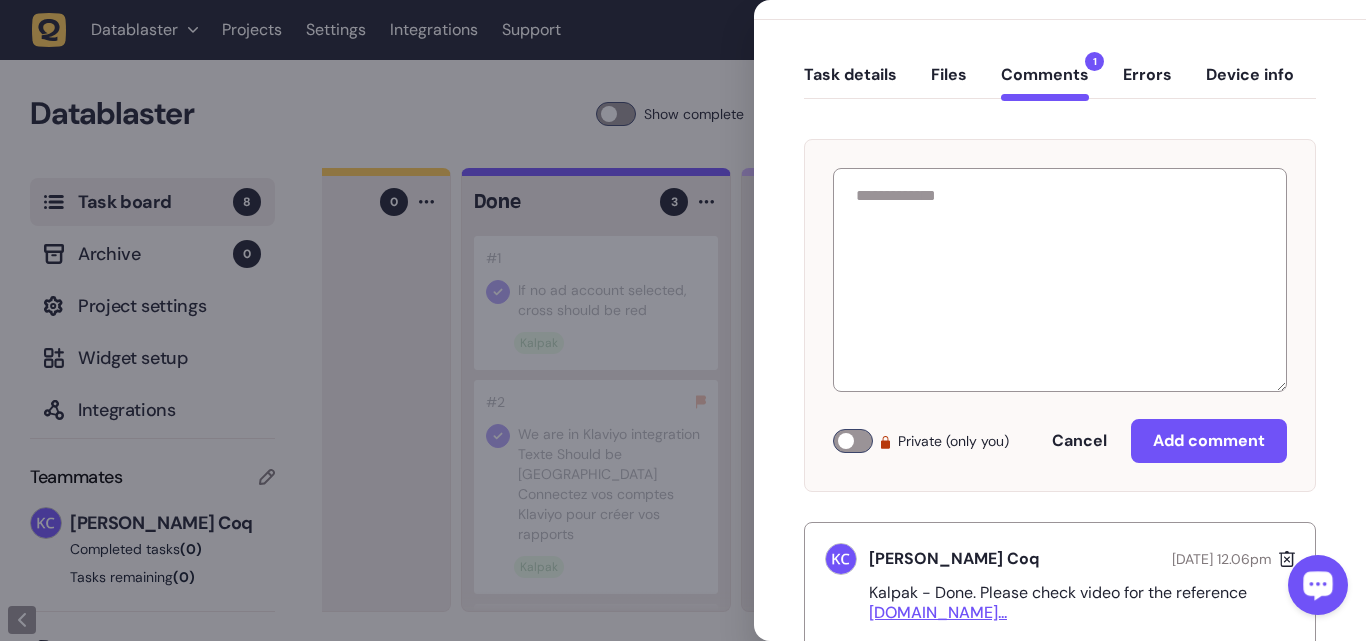 scroll, scrollTop: 400, scrollLeft: 0, axis: vertical 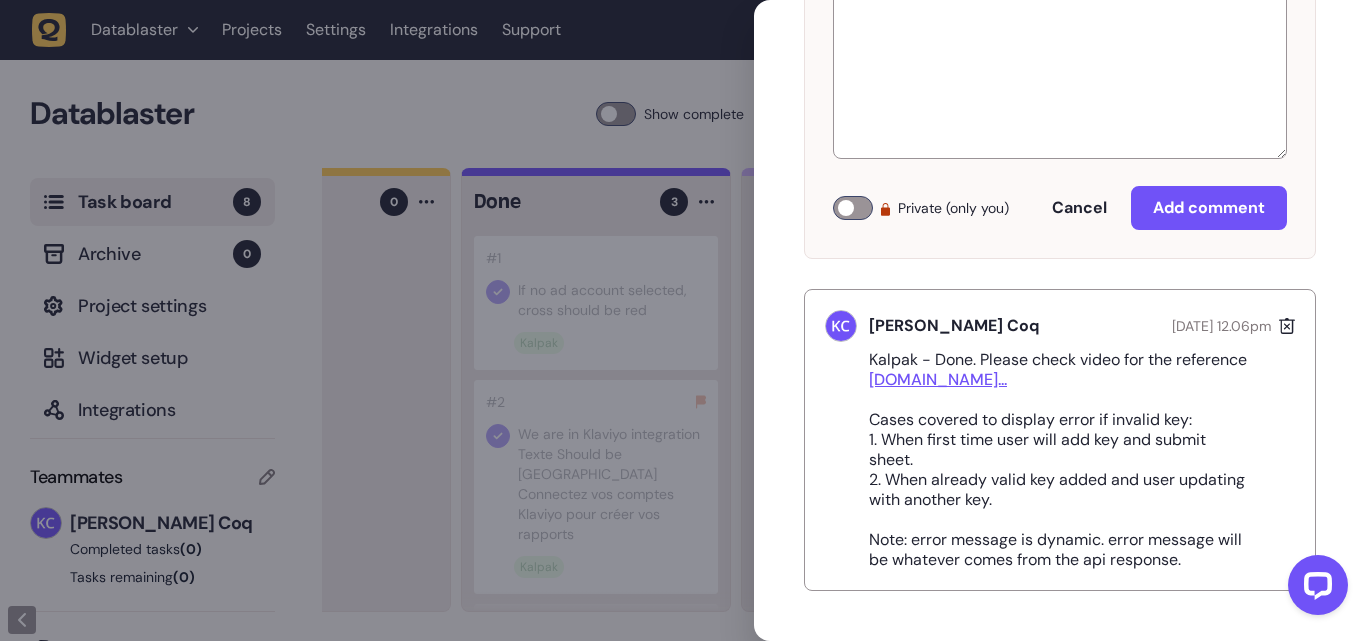 click on "[DOMAIN_NAME]..." 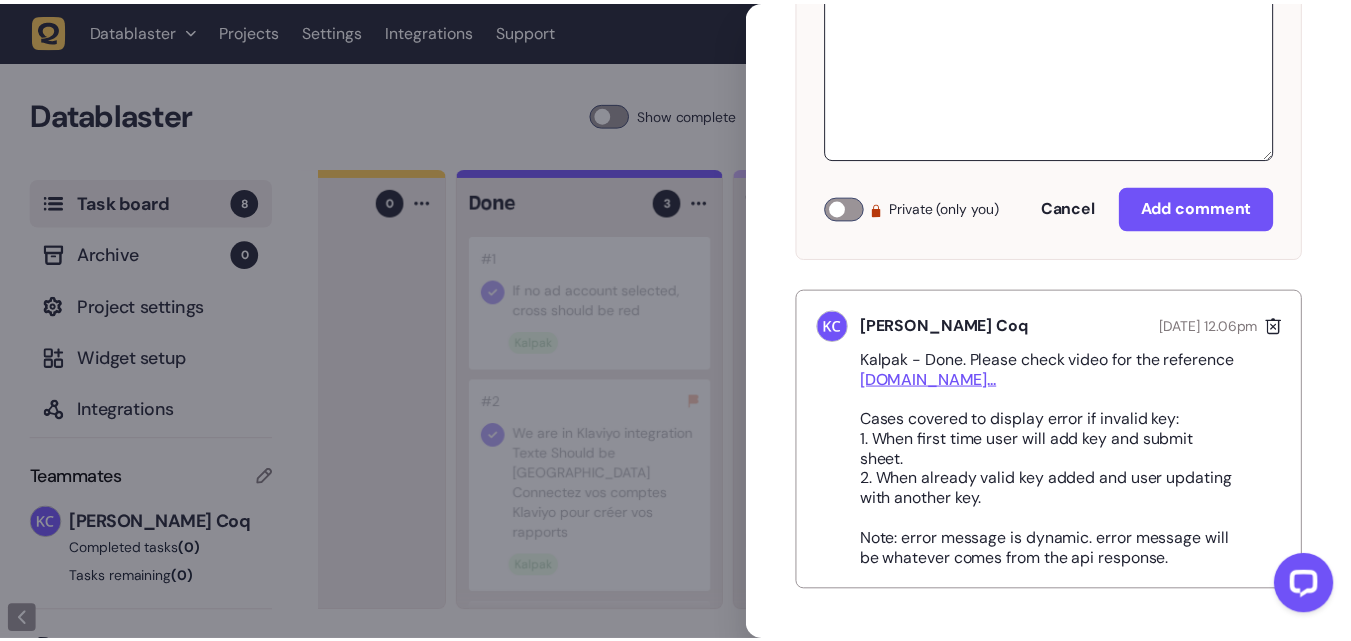 scroll, scrollTop: 402, scrollLeft: 0, axis: vertical 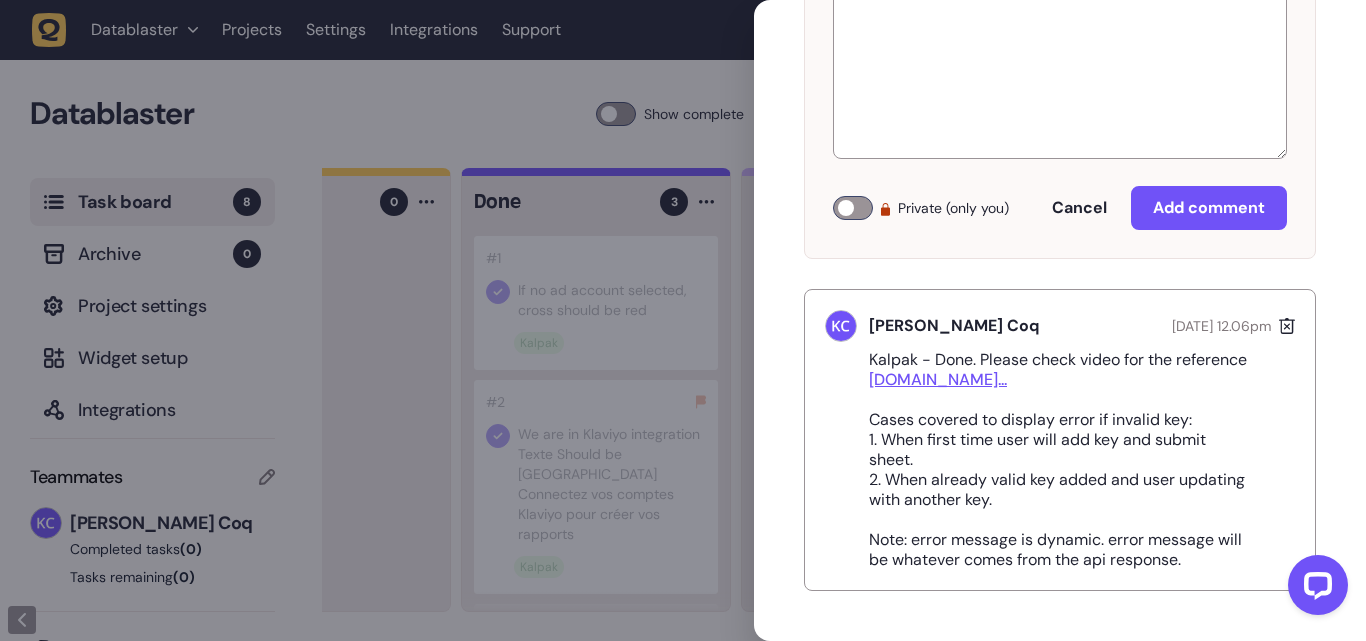 click 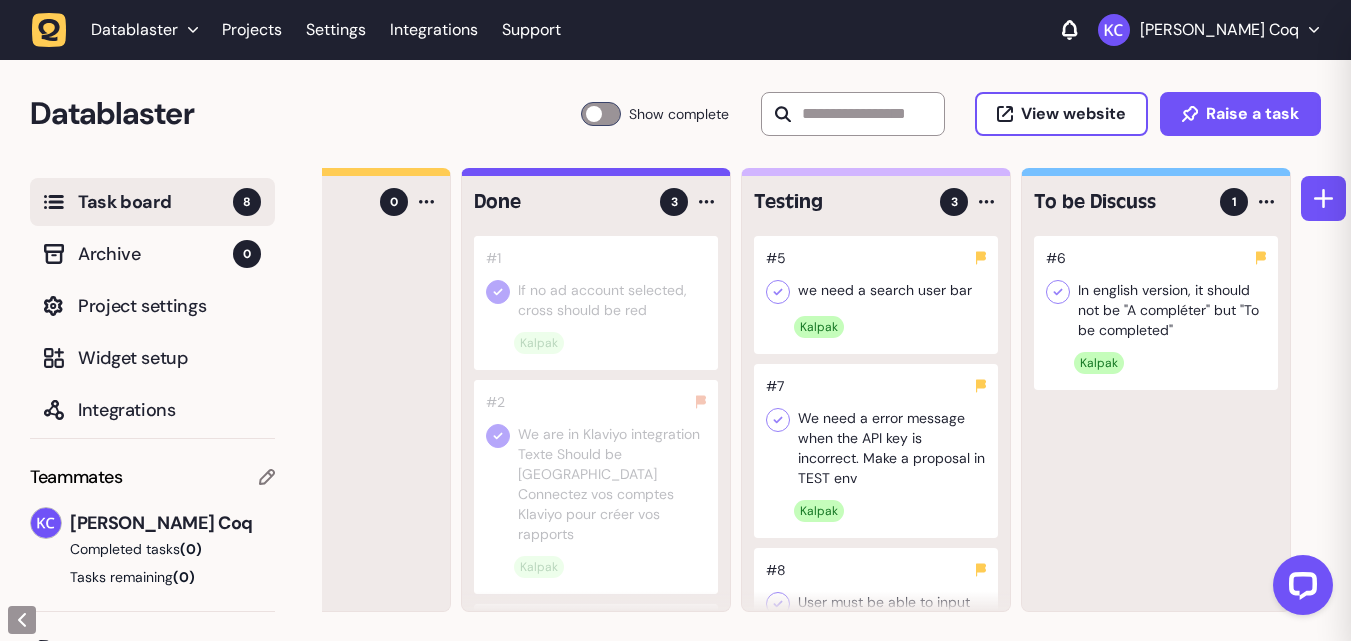 scroll, scrollTop: 114, scrollLeft: 0, axis: vertical 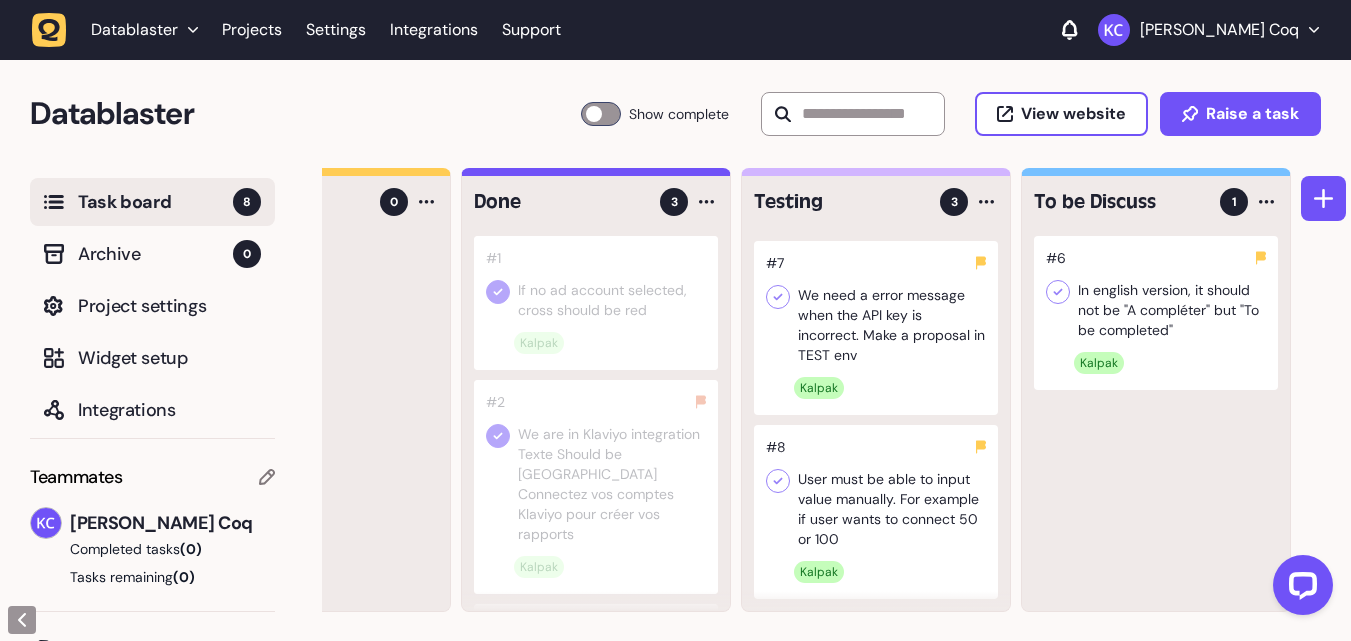 click 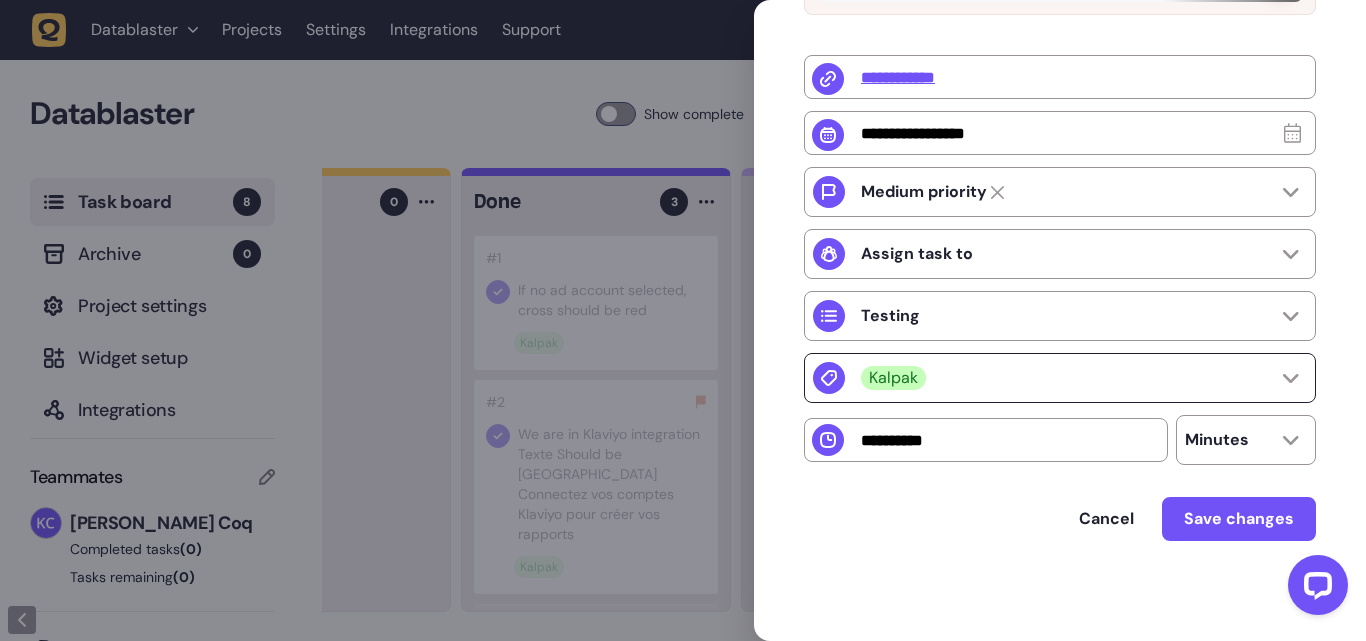 scroll, scrollTop: 0, scrollLeft: 0, axis: both 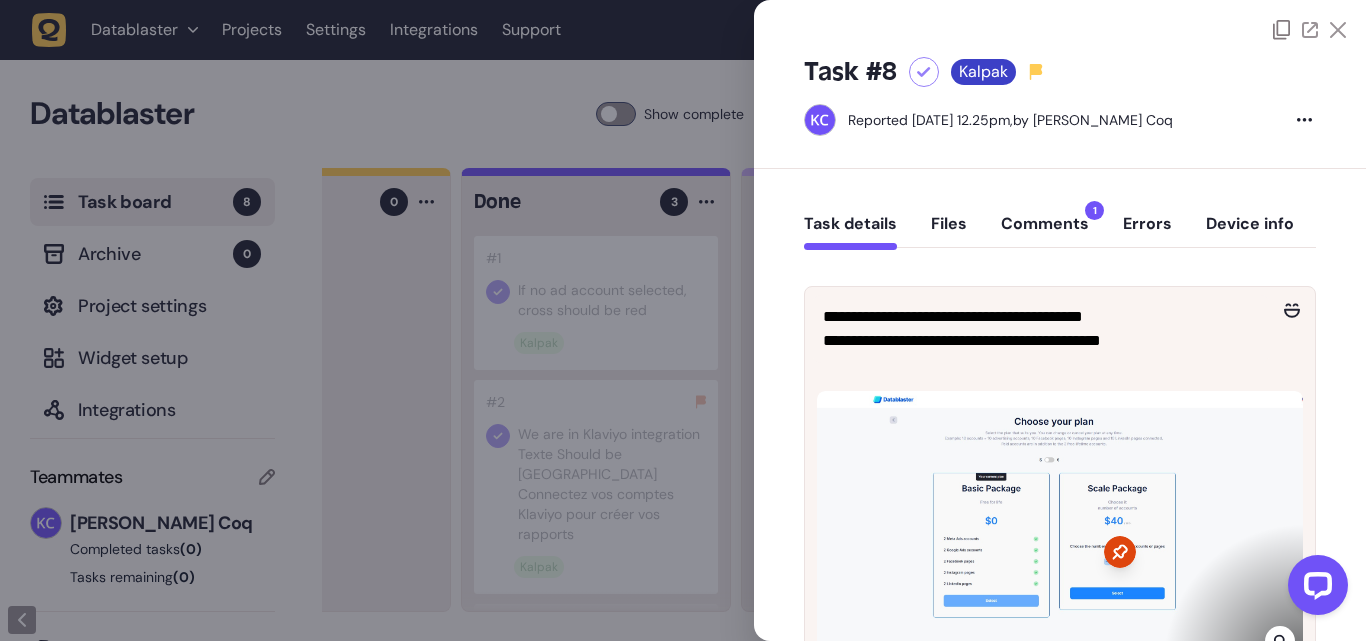 click on "Comments  1" 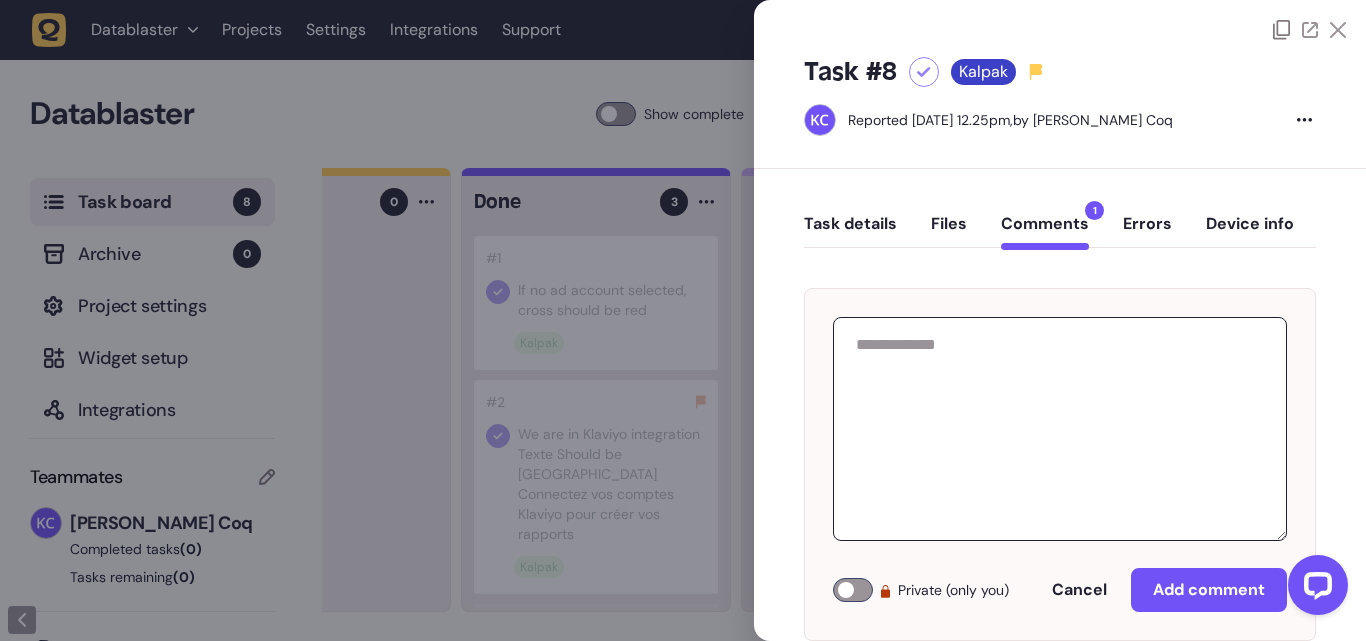 scroll, scrollTop: 202, scrollLeft: 0, axis: vertical 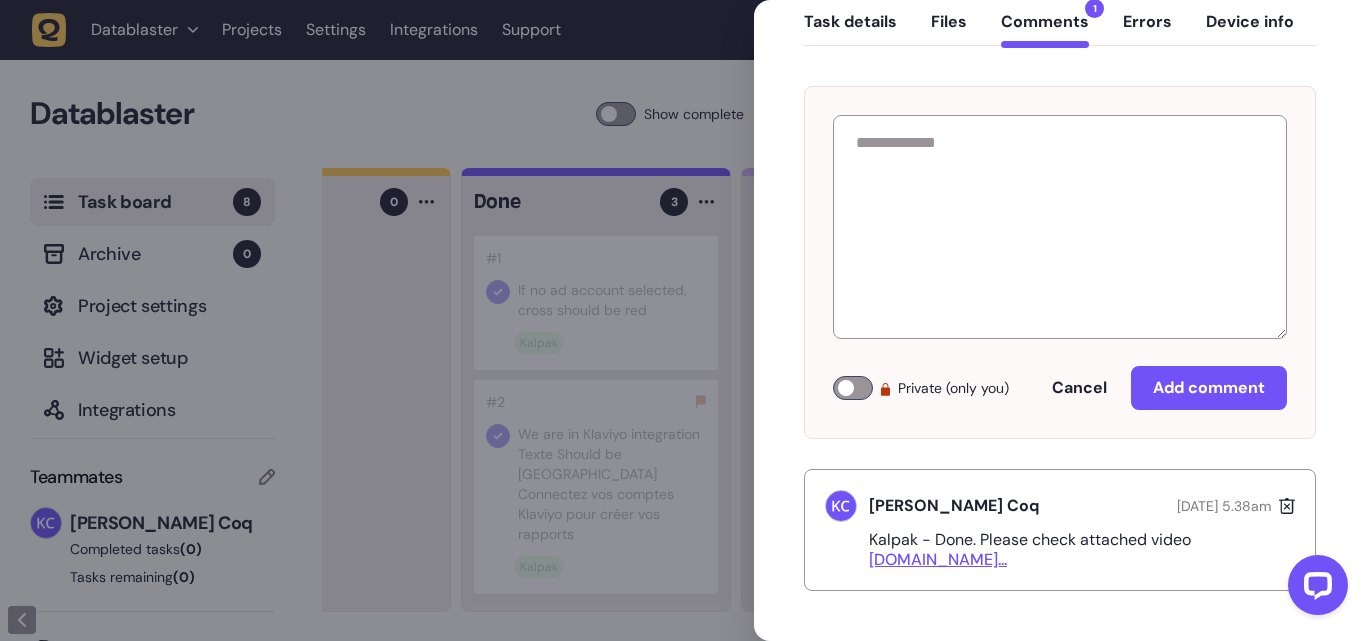 click on "[DOMAIN_NAME]..." 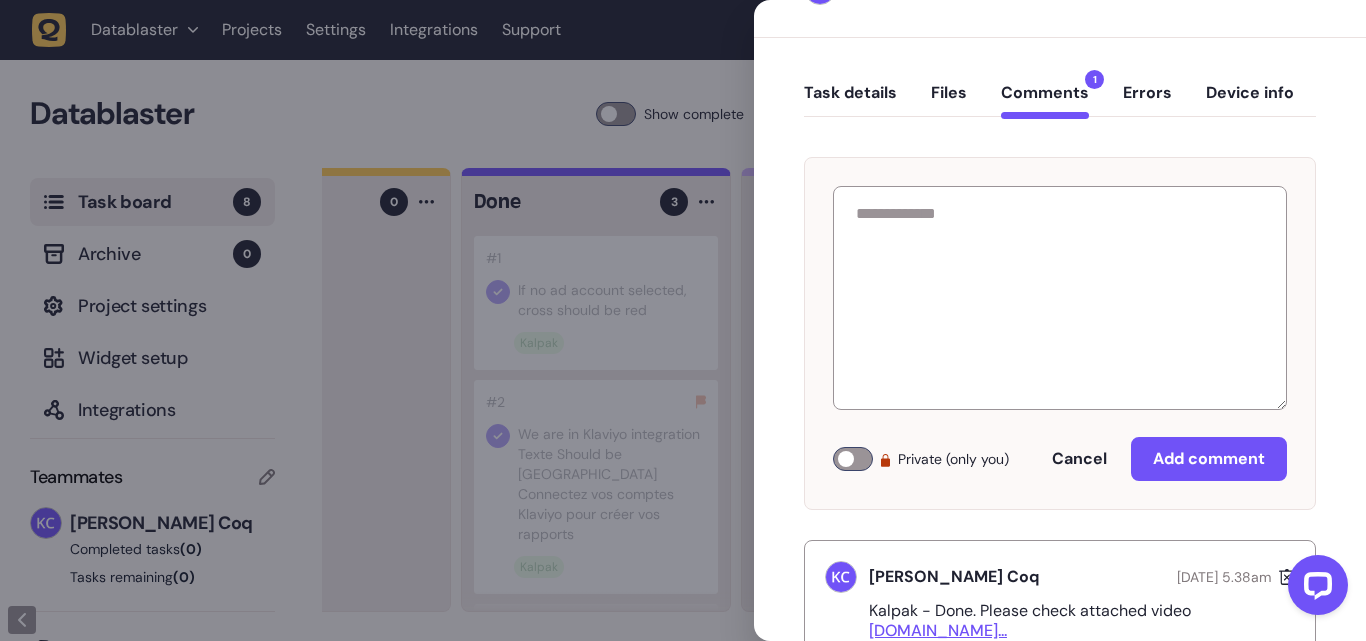 scroll, scrollTop: 0, scrollLeft: 0, axis: both 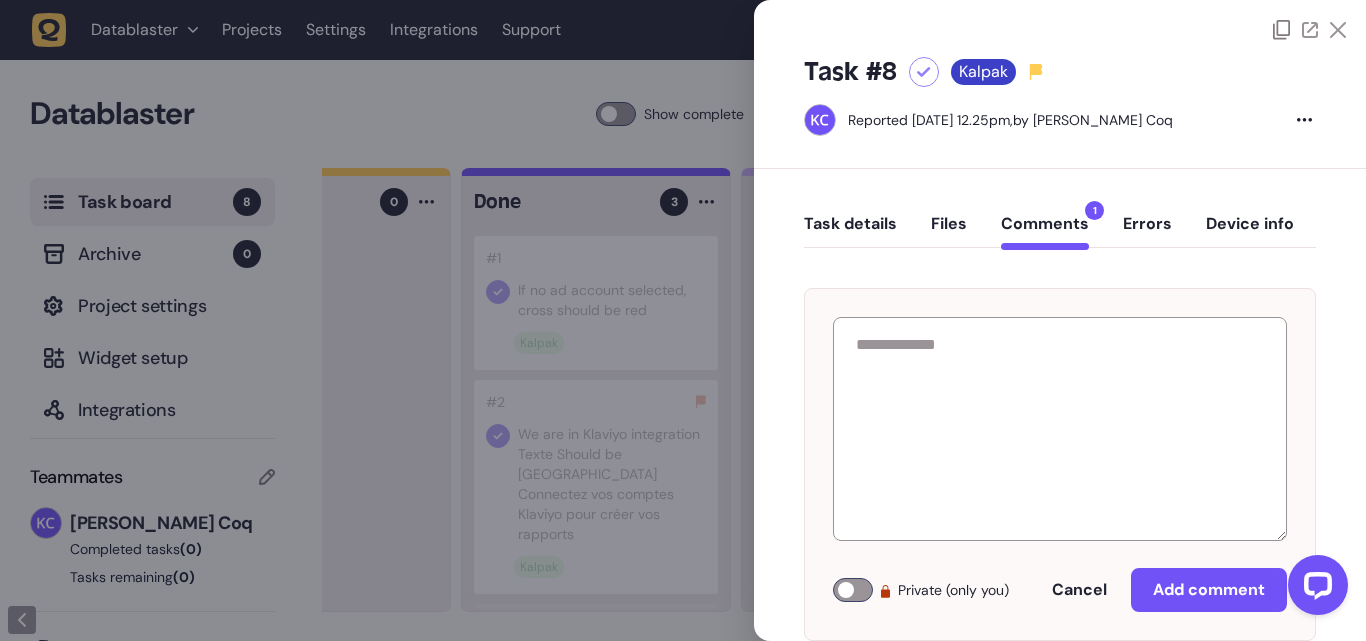 click on "Task details" 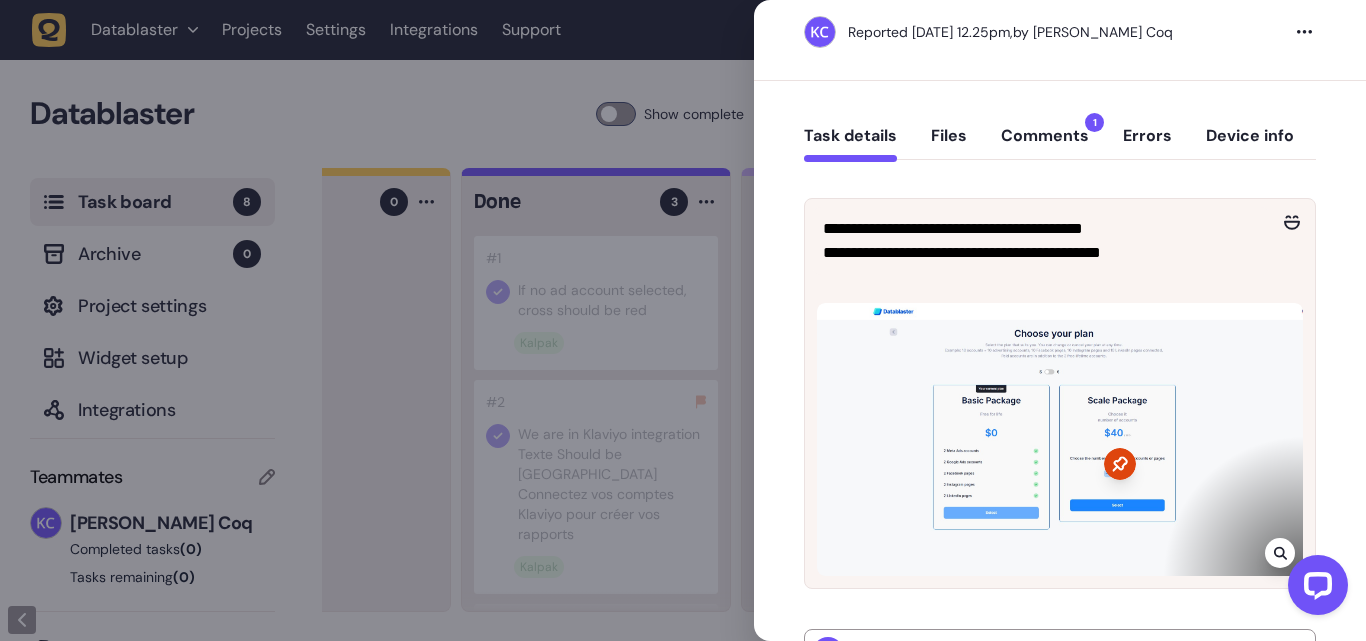 scroll, scrollTop: 200, scrollLeft: 0, axis: vertical 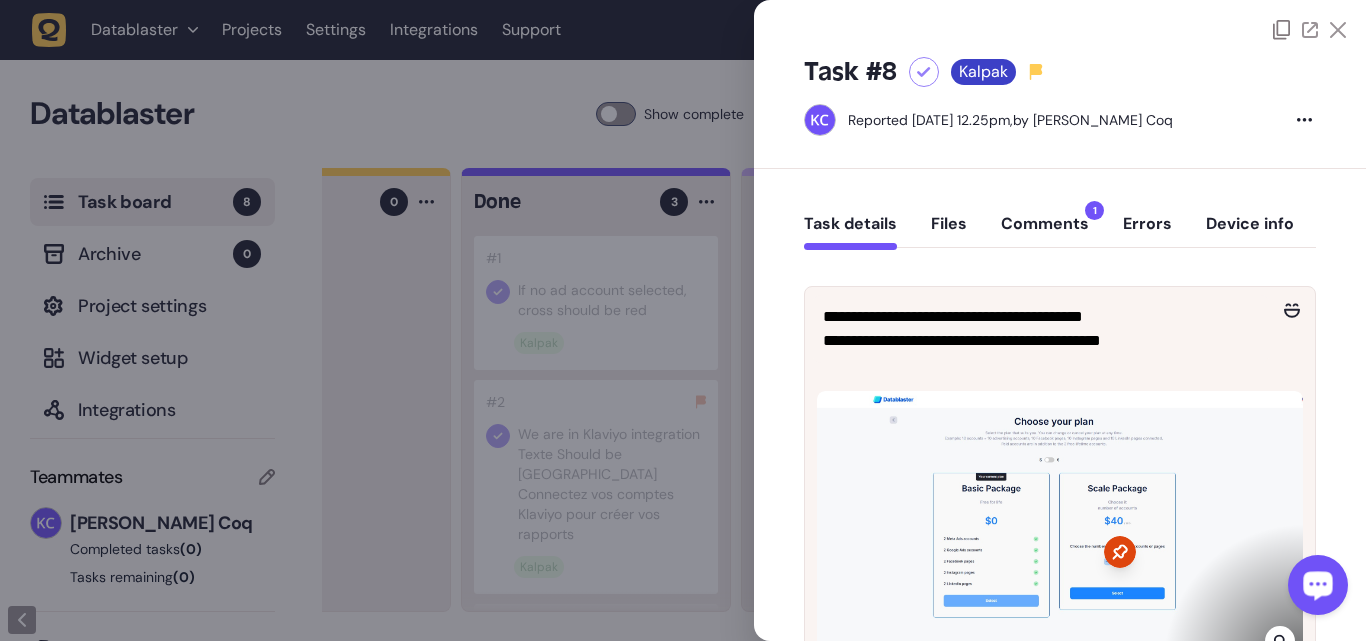 click 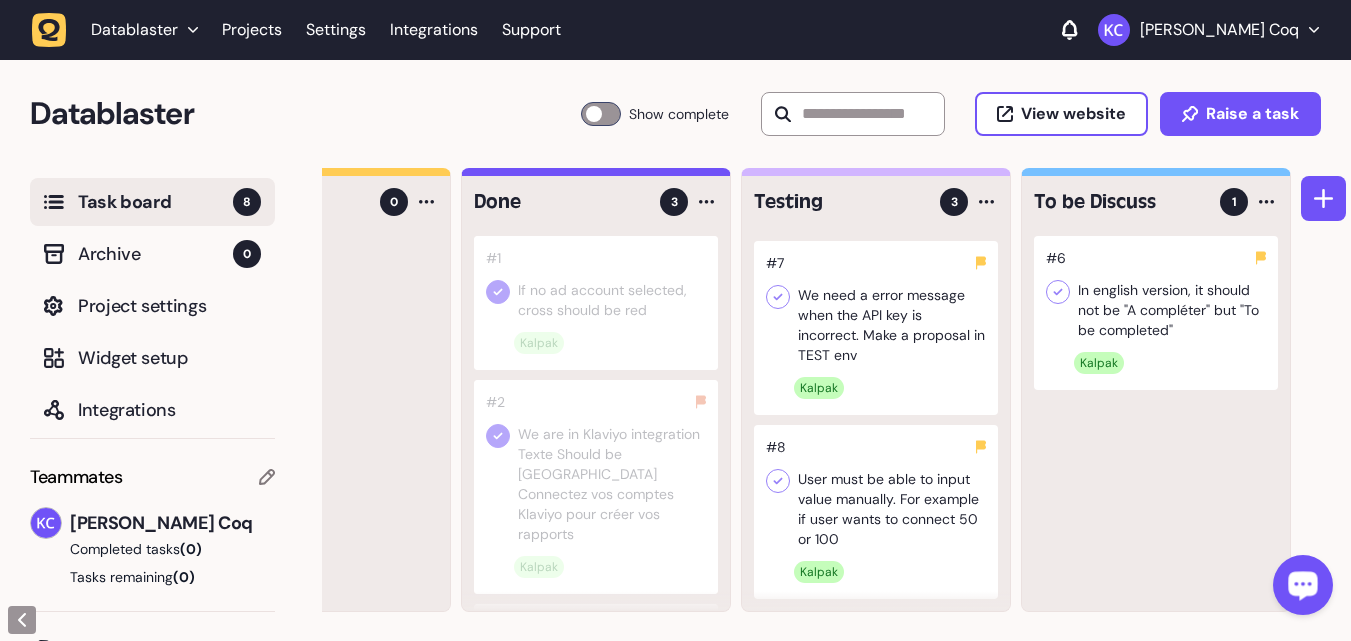 scroll, scrollTop: 1, scrollLeft: 0, axis: vertical 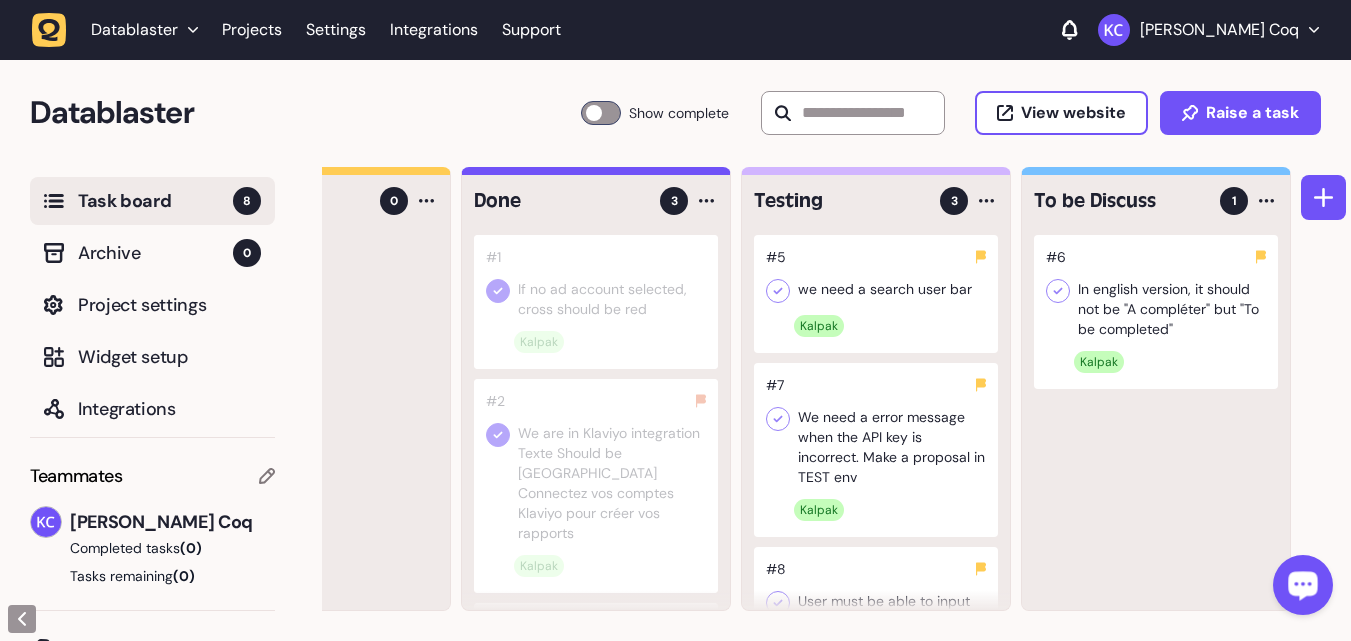 type 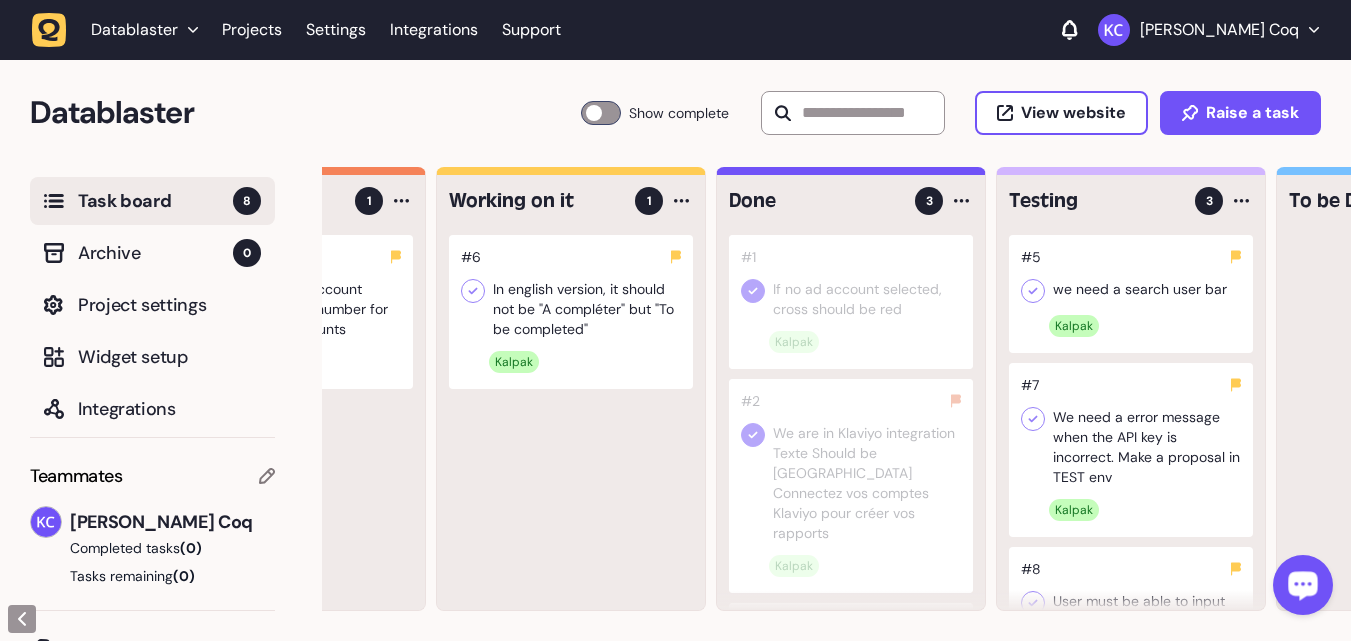 scroll, scrollTop: 0, scrollLeft: 0, axis: both 